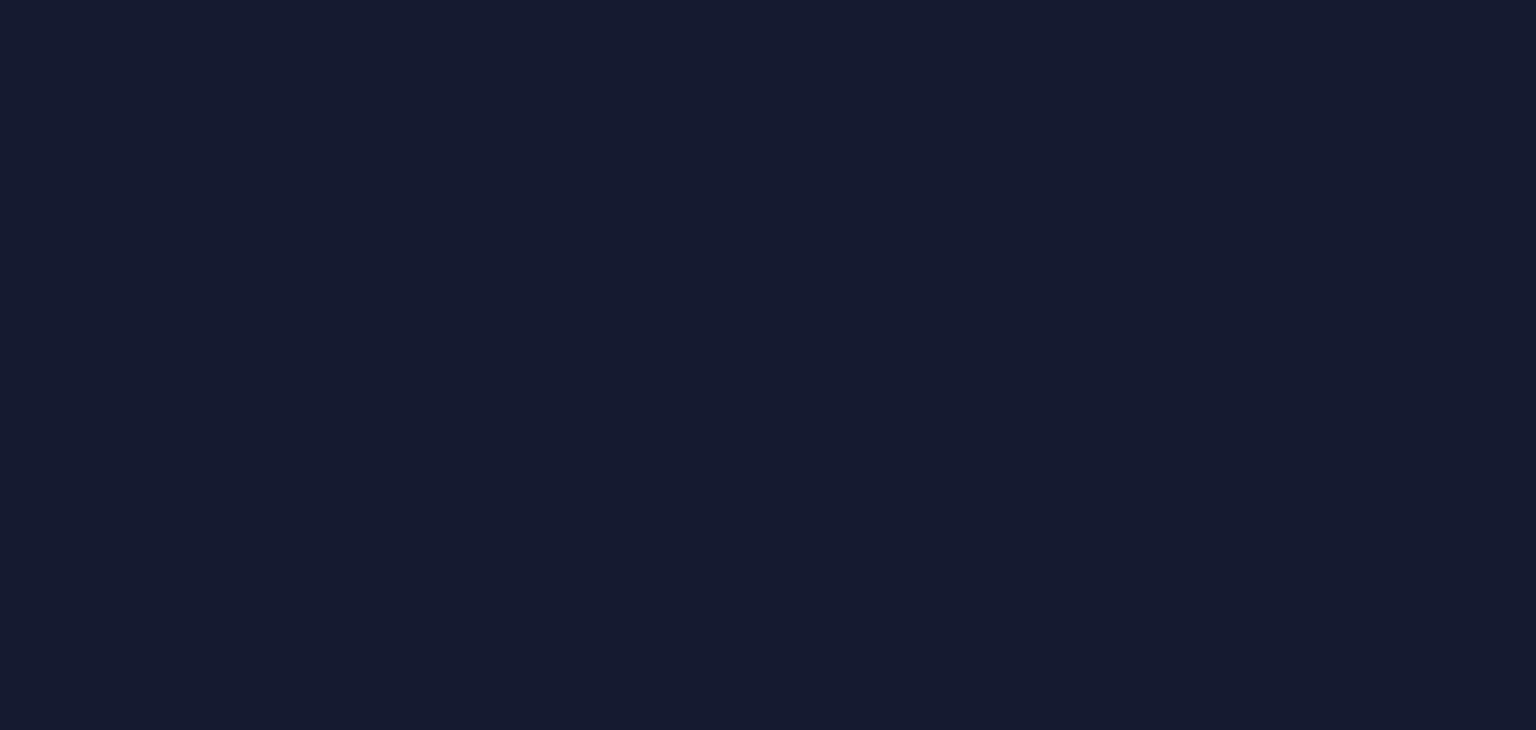 scroll, scrollTop: 0, scrollLeft: 0, axis: both 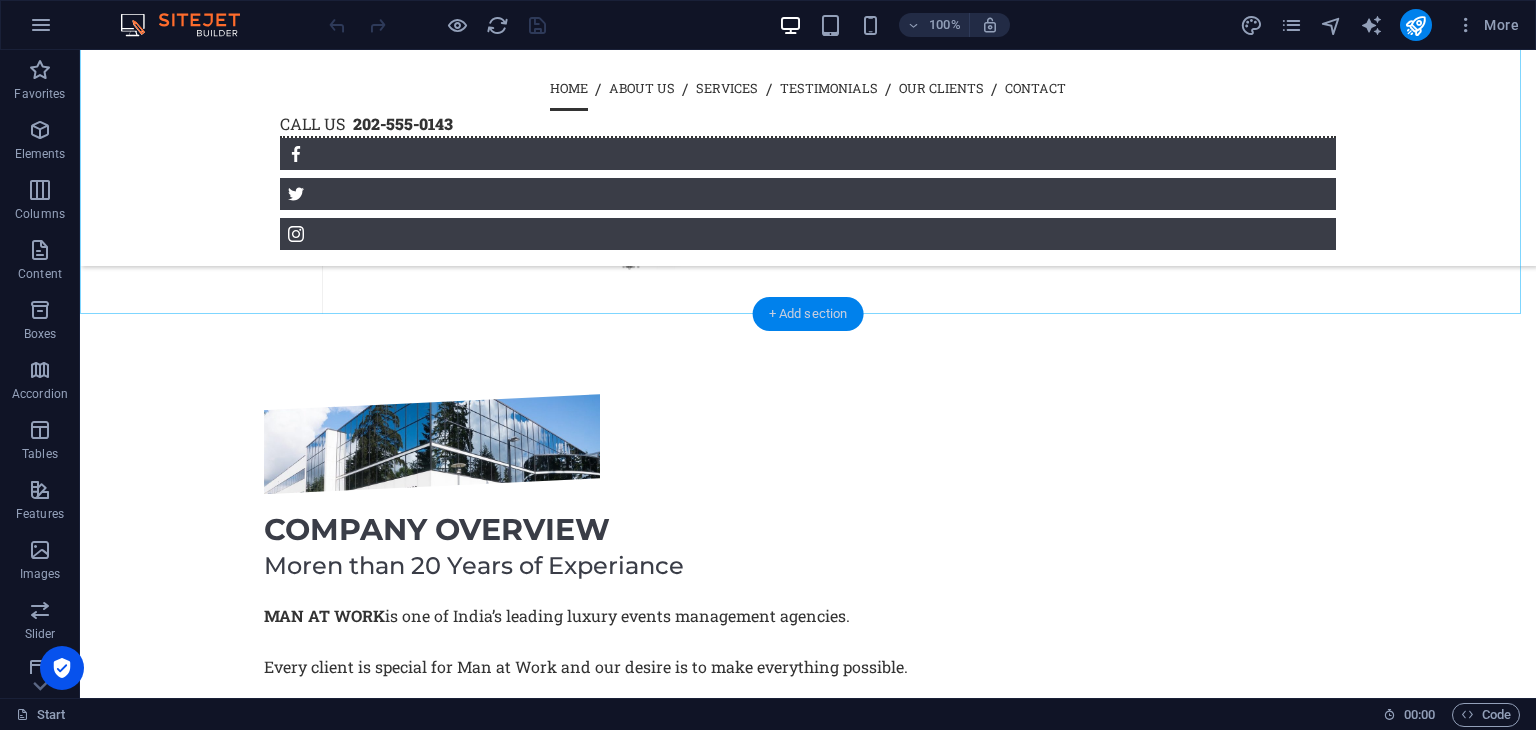 drag, startPoint x: 784, startPoint y: 322, endPoint x: 376, endPoint y: 565, distance: 474.88208 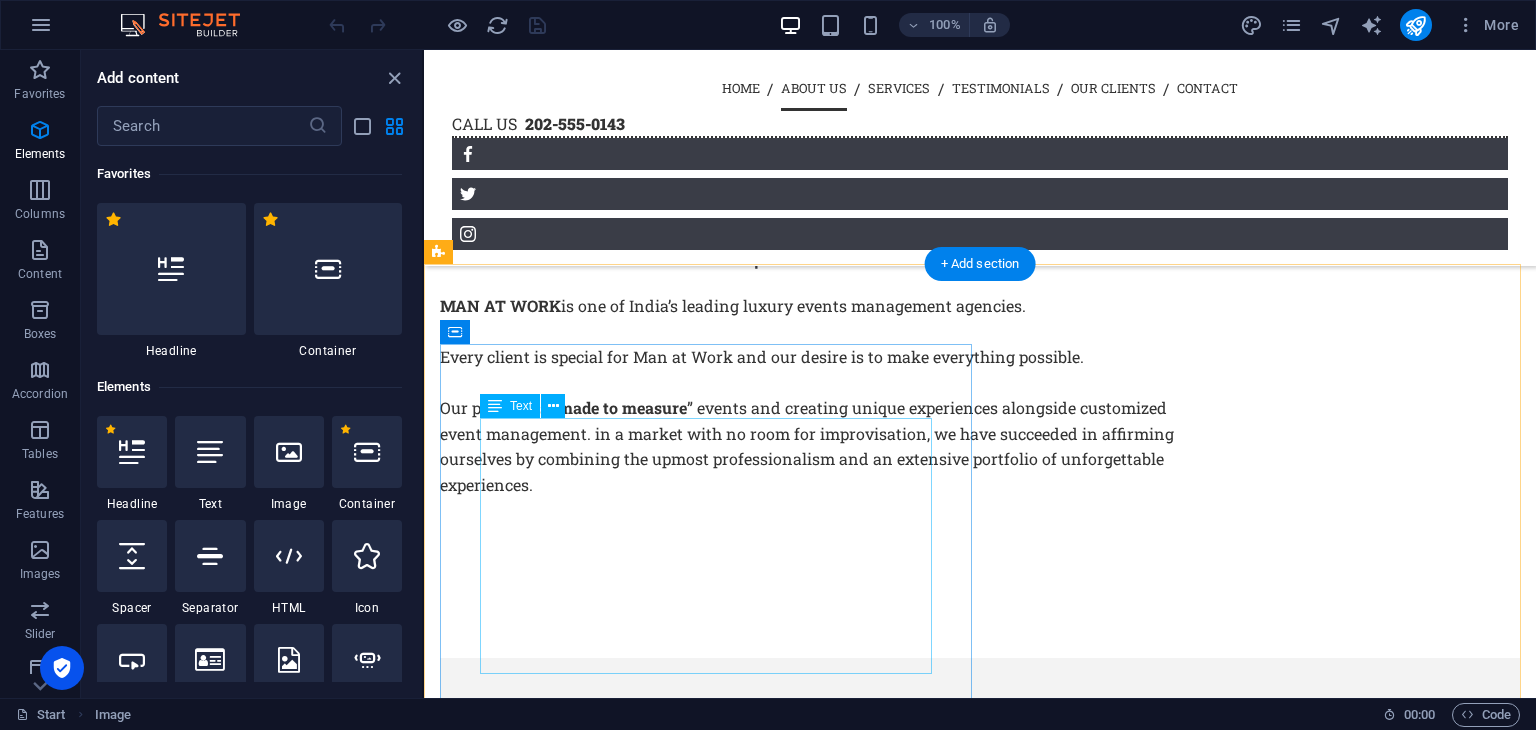 scroll, scrollTop: 3499, scrollLeft: 0, axis: vertical 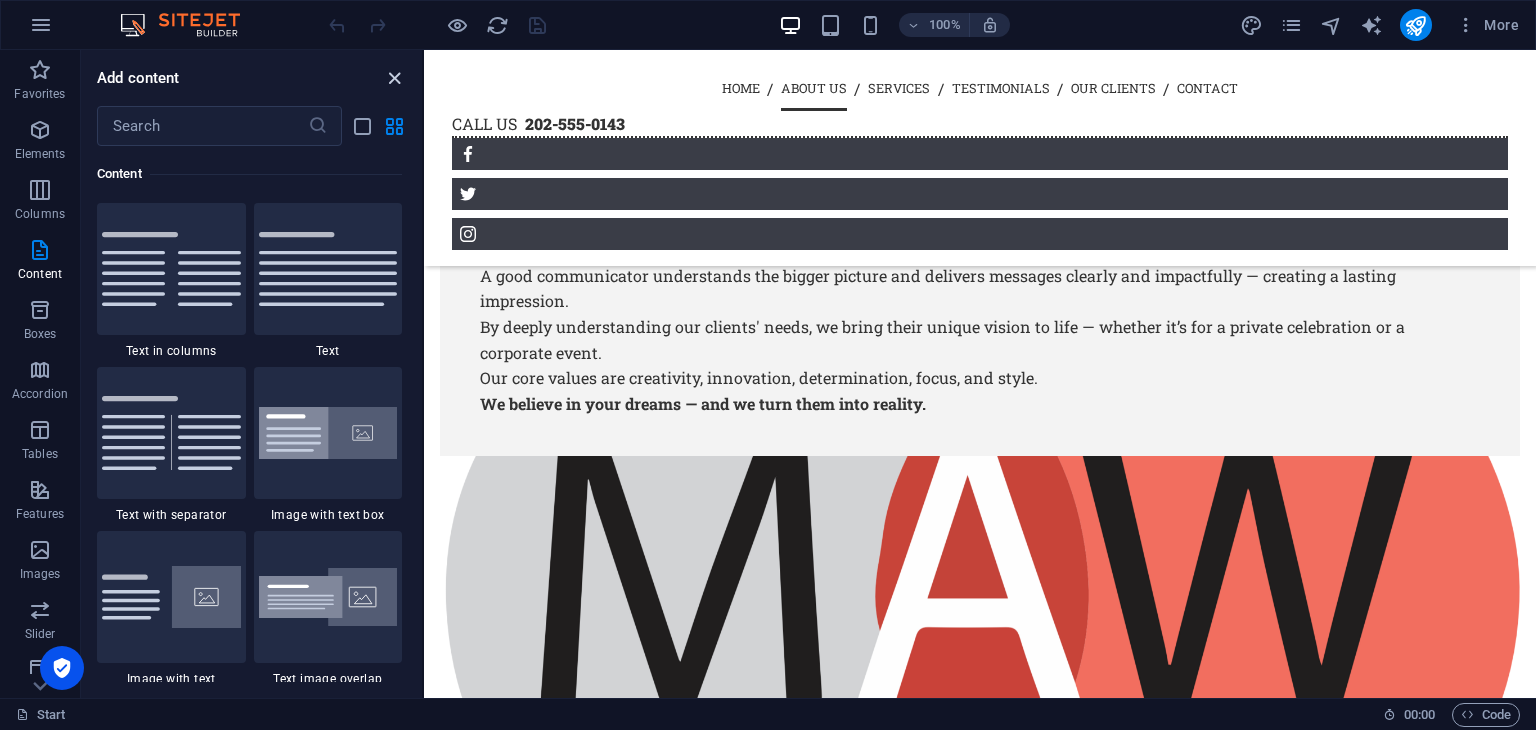 click at bounding box center (394, 78) 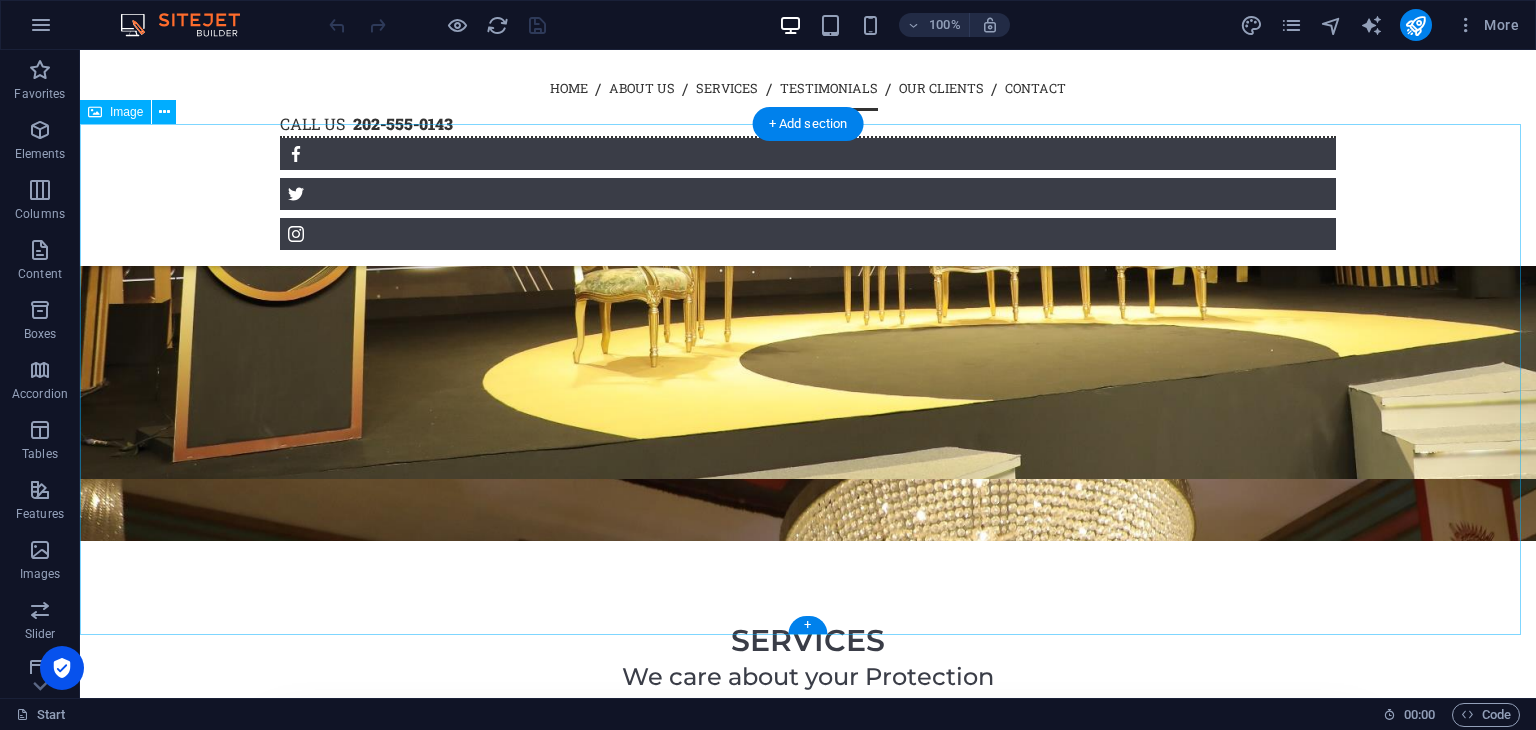 scroll, scrollTop: 3743, scrollLeft: 0, axis: vertical 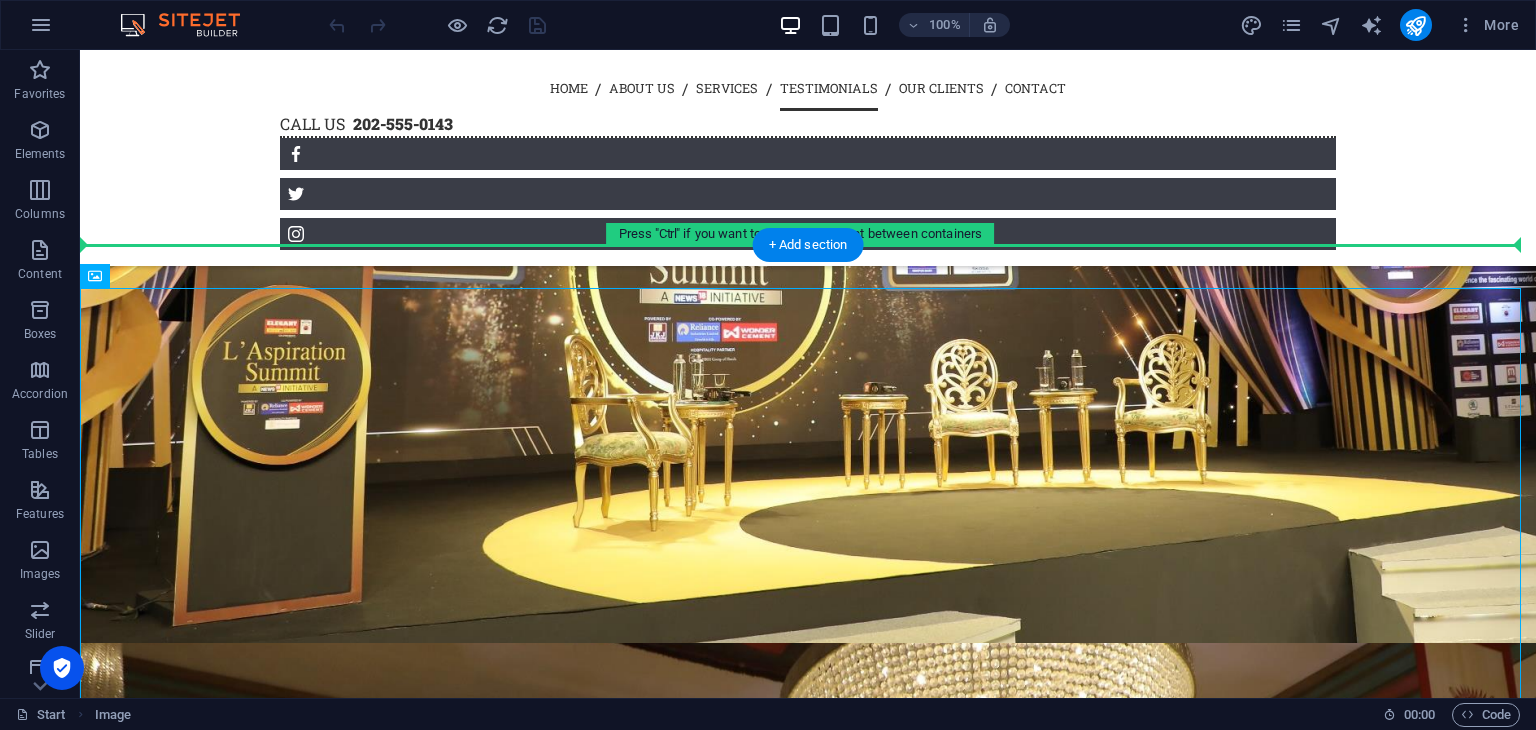 drag, startPoint x: 528, startPoint y: 329, endPoint x: 549, endPoint y: 202, distance: 128.72452 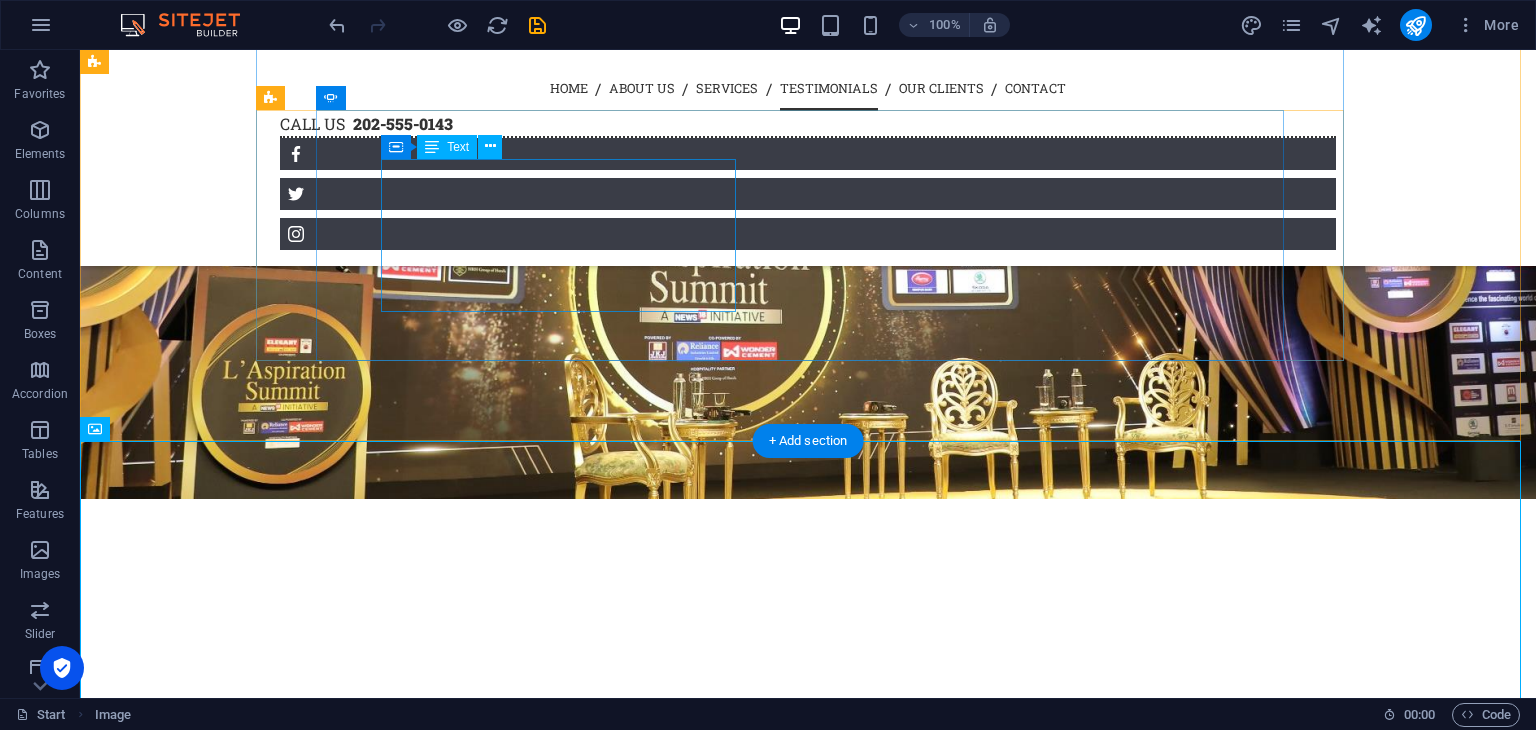 scroll, scrollTop: 3498, scrollLeft: 0, axis: vertical 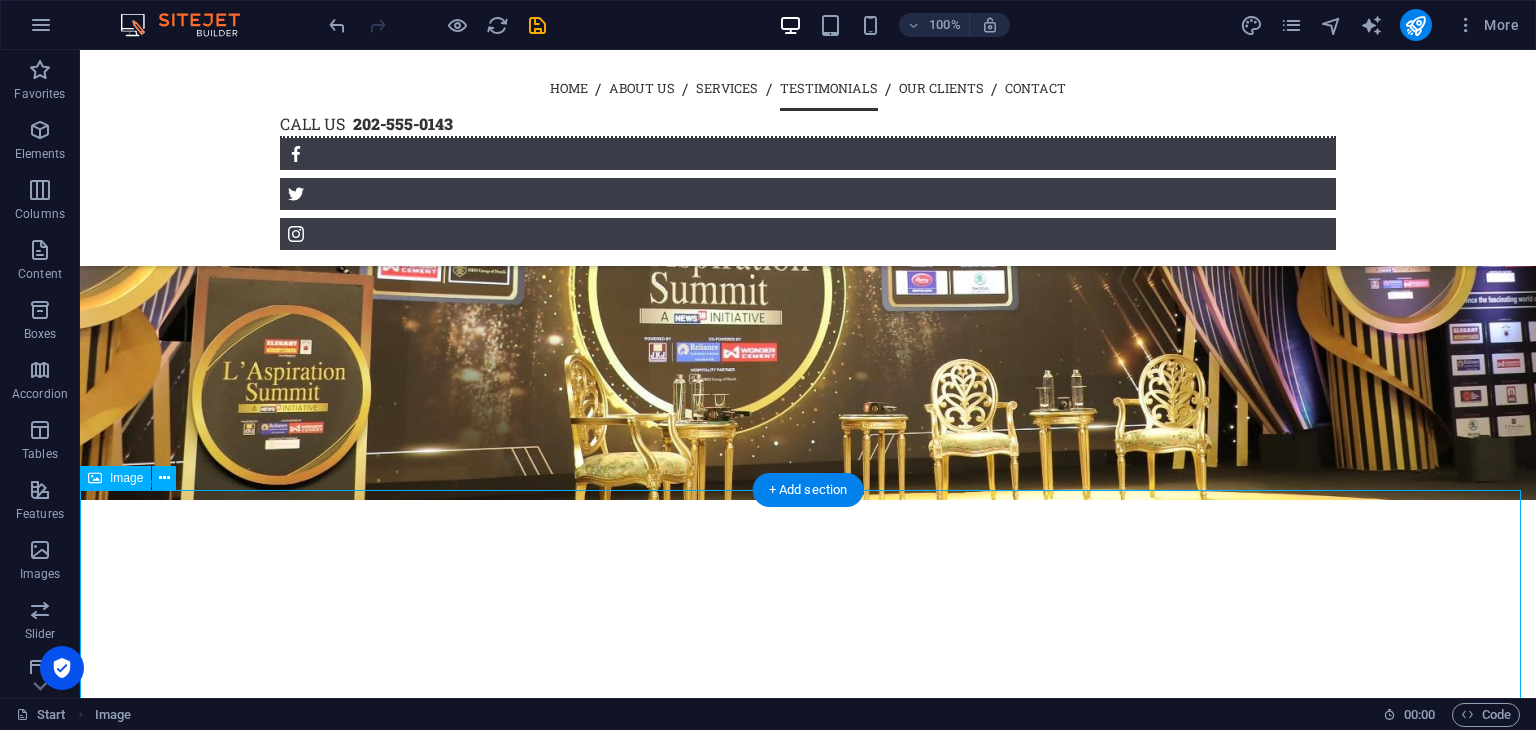click at bounding box center (808, 9468) 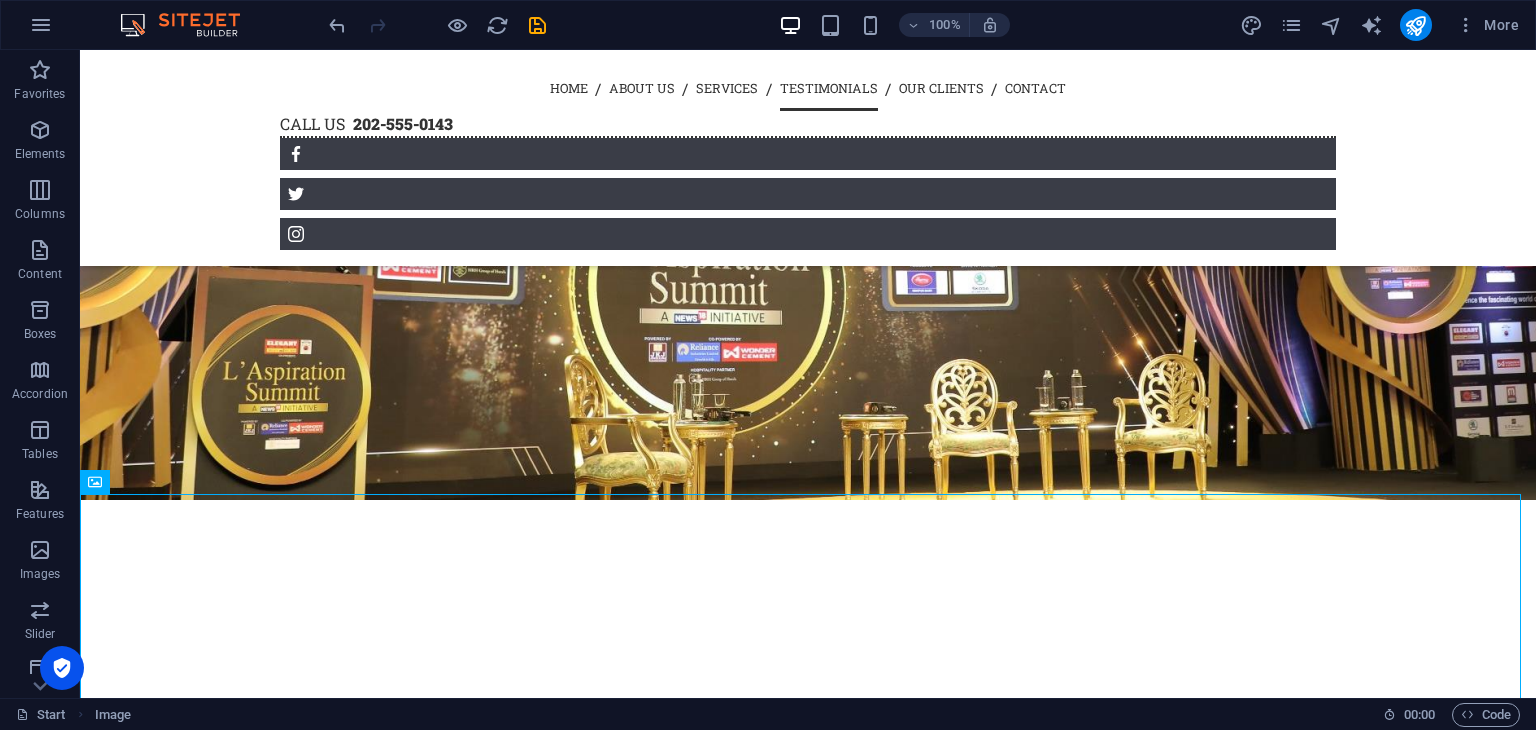 drag, startPoint x: 648, startPoint y: 541, endPoint x: 689, endPoint y: 109, distance: 433.94125 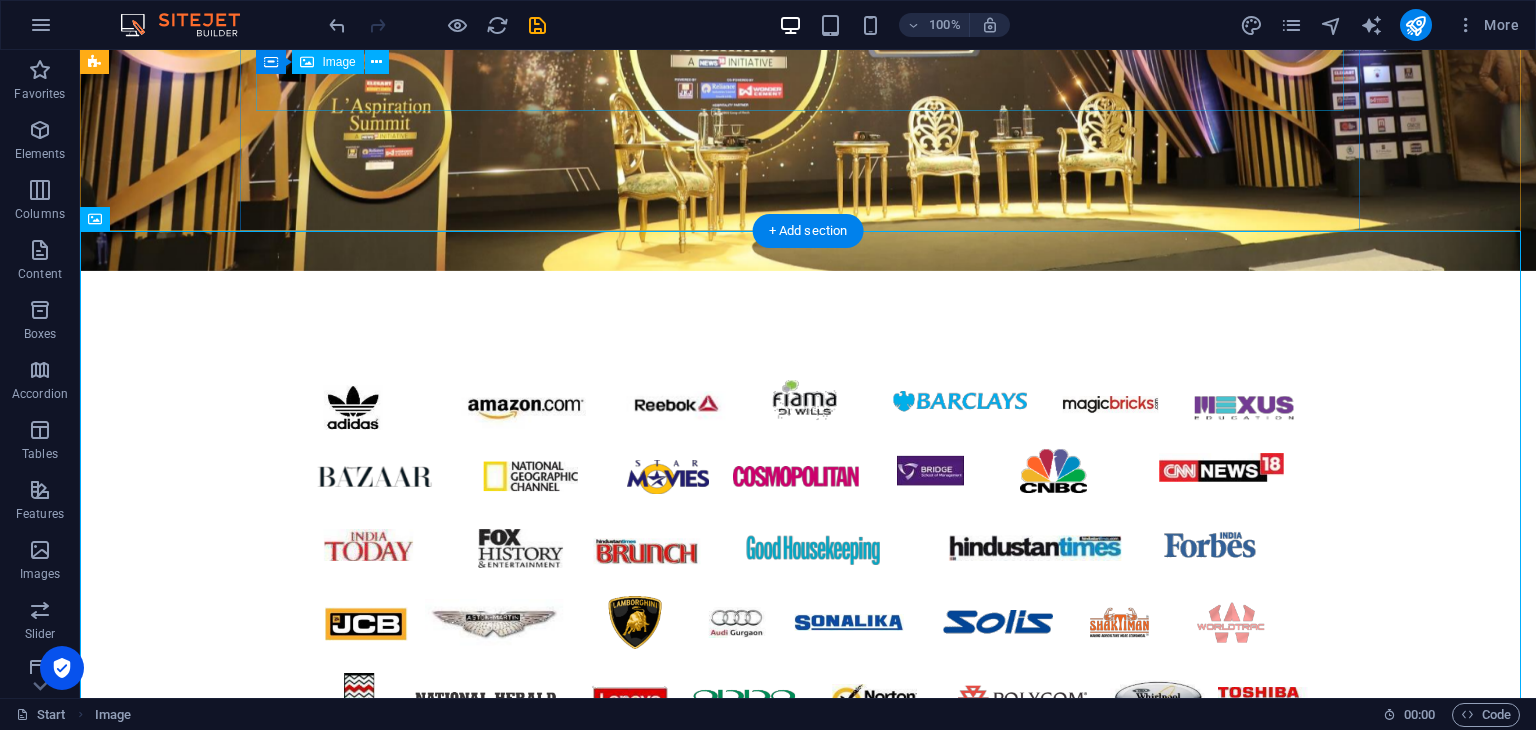 scroll, scrollTop: 372, scrollLeft: 0, axis: vertical 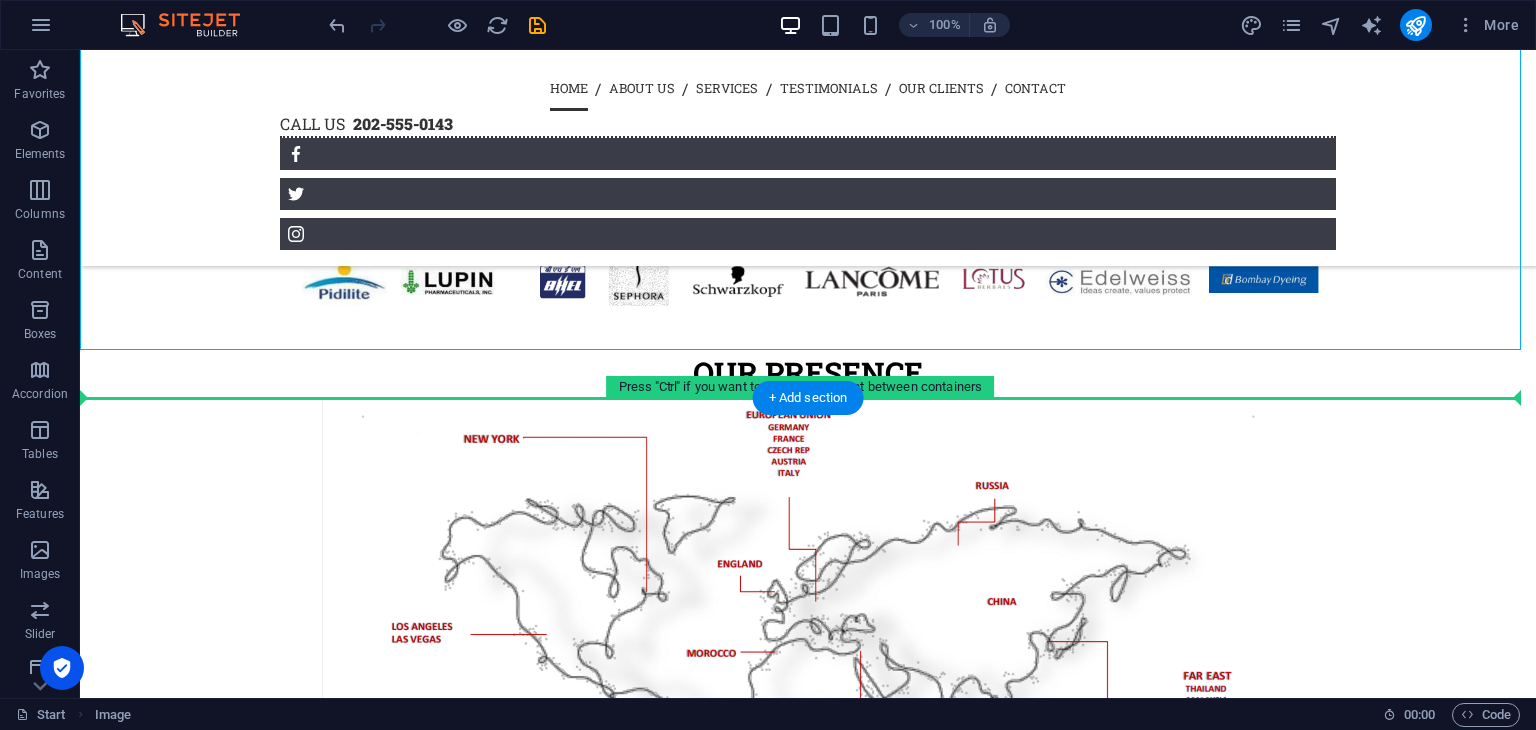 drag, startPoint x: 633, startPoint y: 339, endPoint x: 619, endPoint y: 615, distance: 276.35486 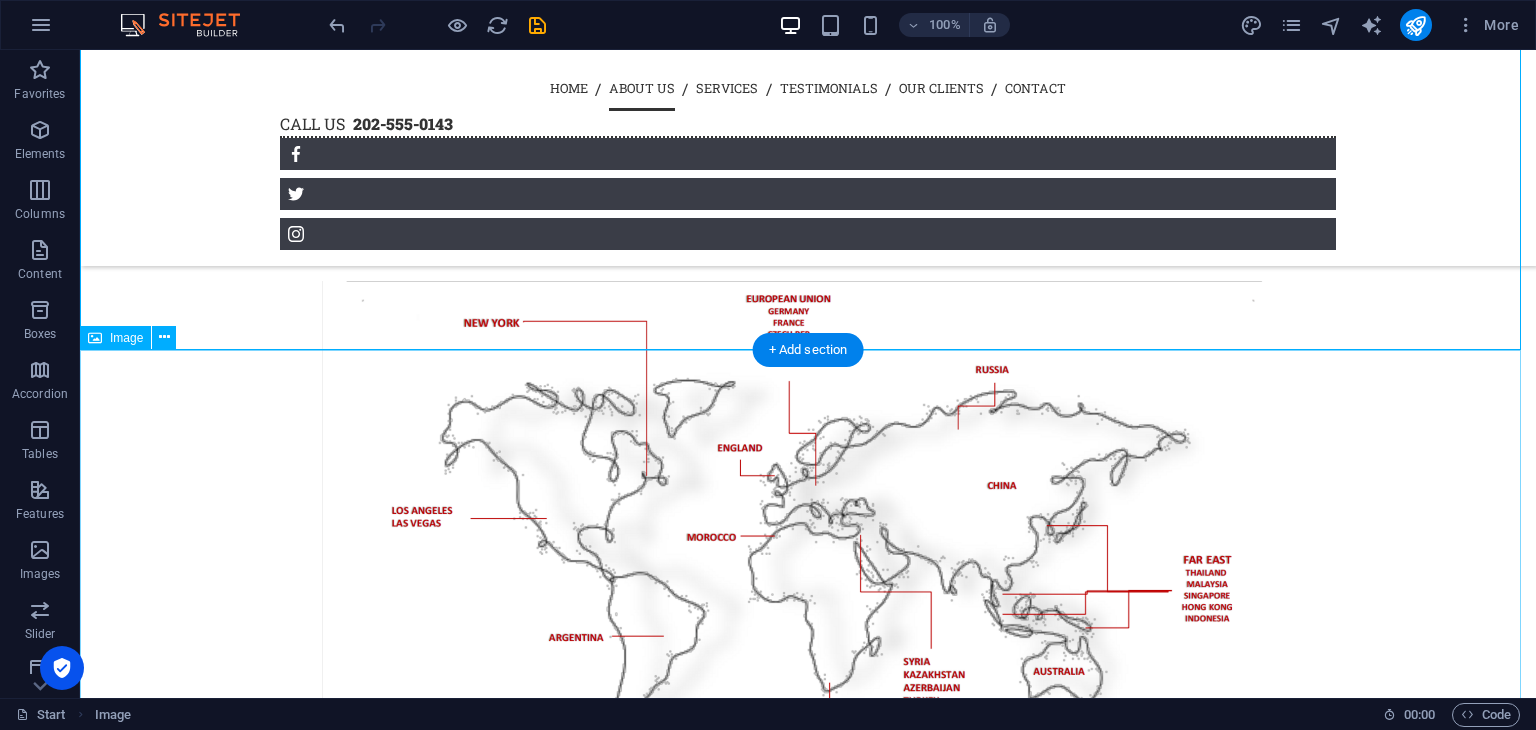 scroll, scrollTop: 1009, scrollLeft: 0, axis: vertical 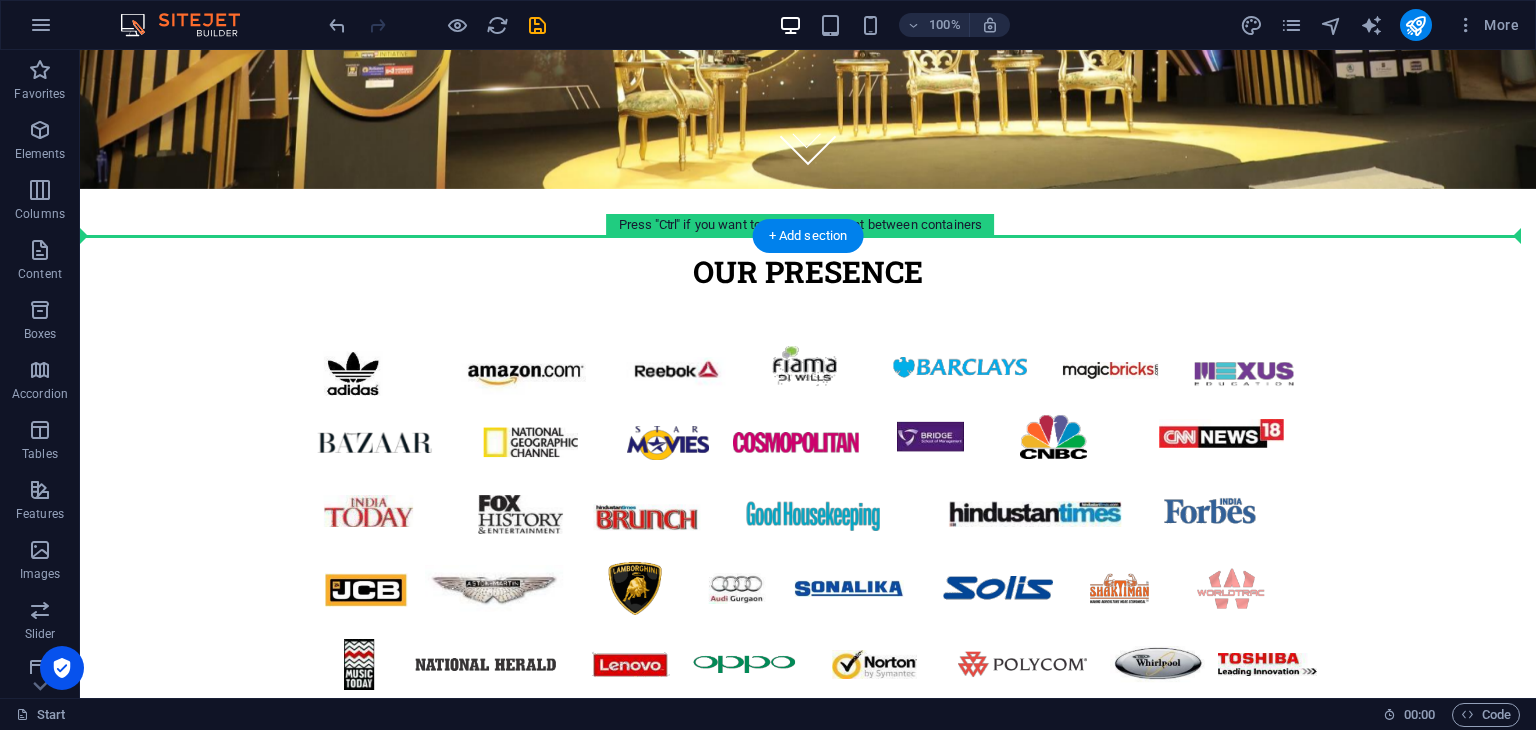 drag, startPoint x: 687, startPoint y: 348, endPoint x: 704, endPoint y: 249, distance: 100.44899 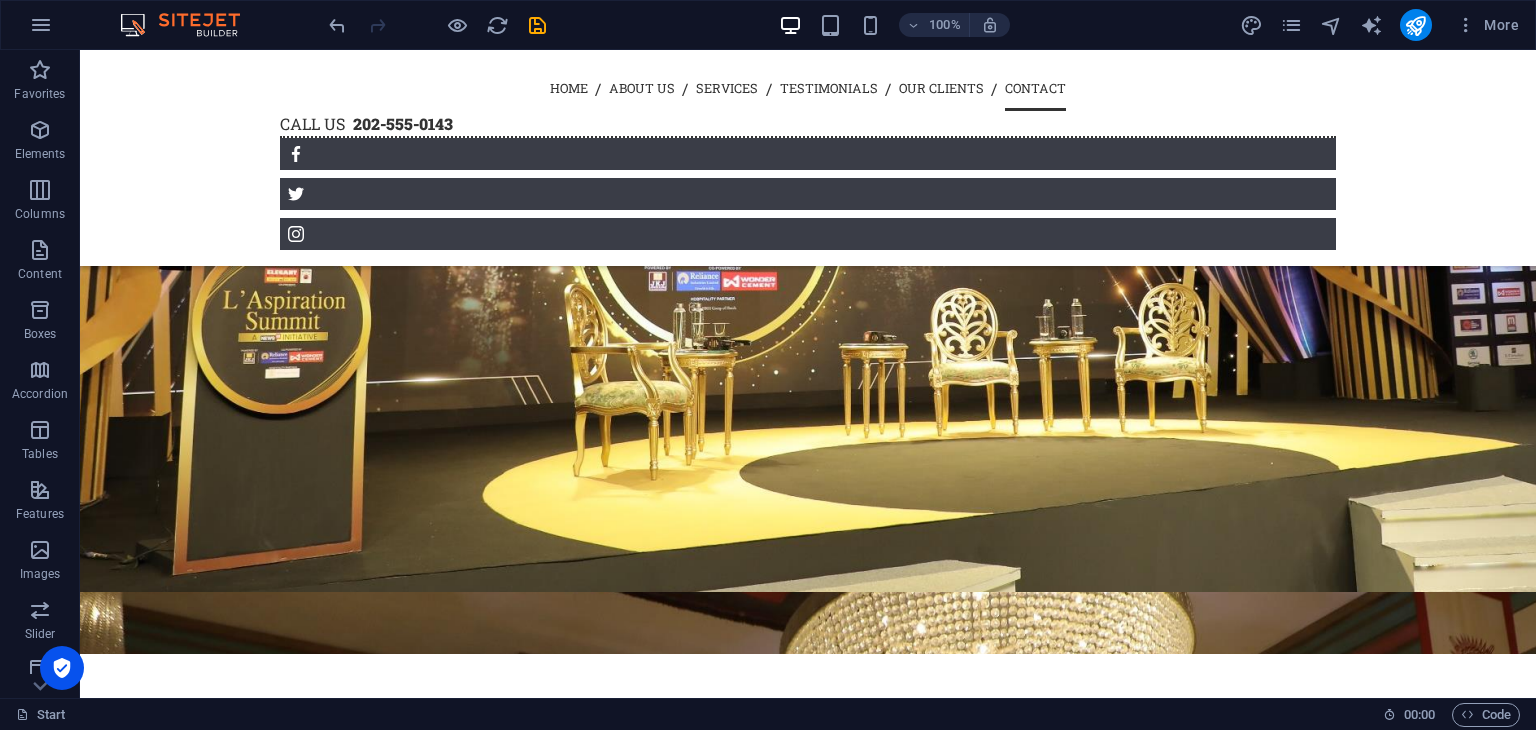 scroll, scrollTop: 4306, scrollLeft: 0, axis: vertical 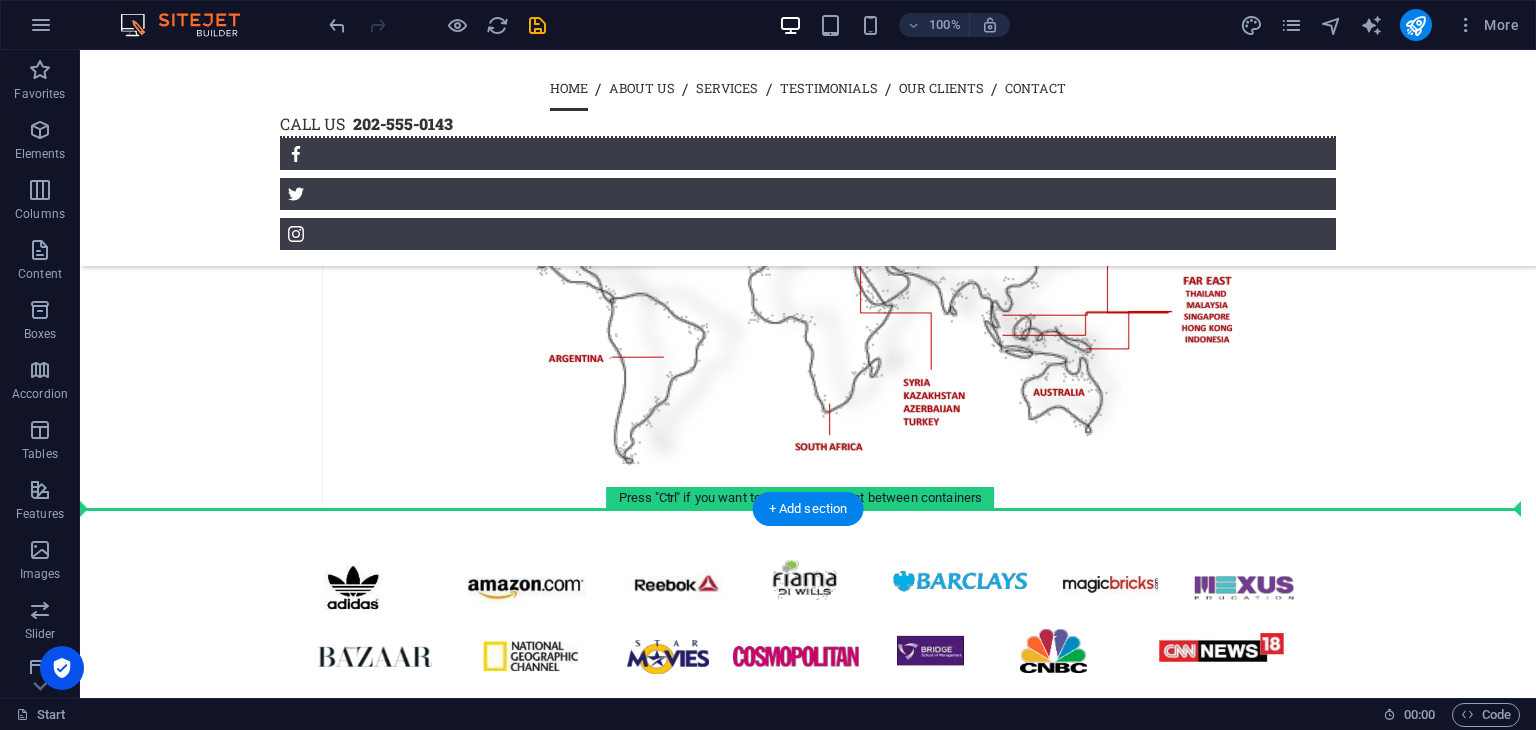 drag, startPoint x: 911, startPoint y: 212, endPoint x: 801, endPoint y: 393, distance: 211.80415 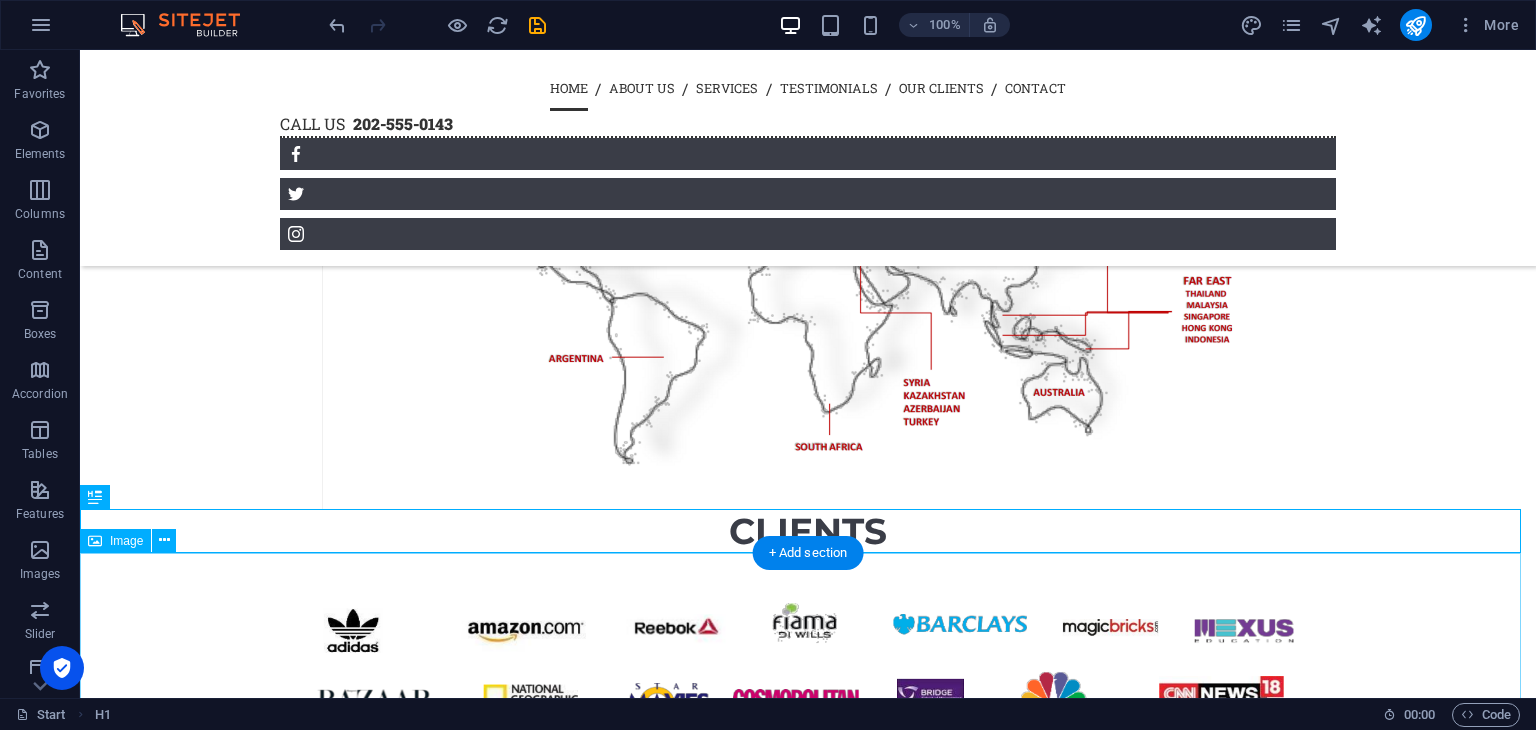 click at bounding box center [808, 808] 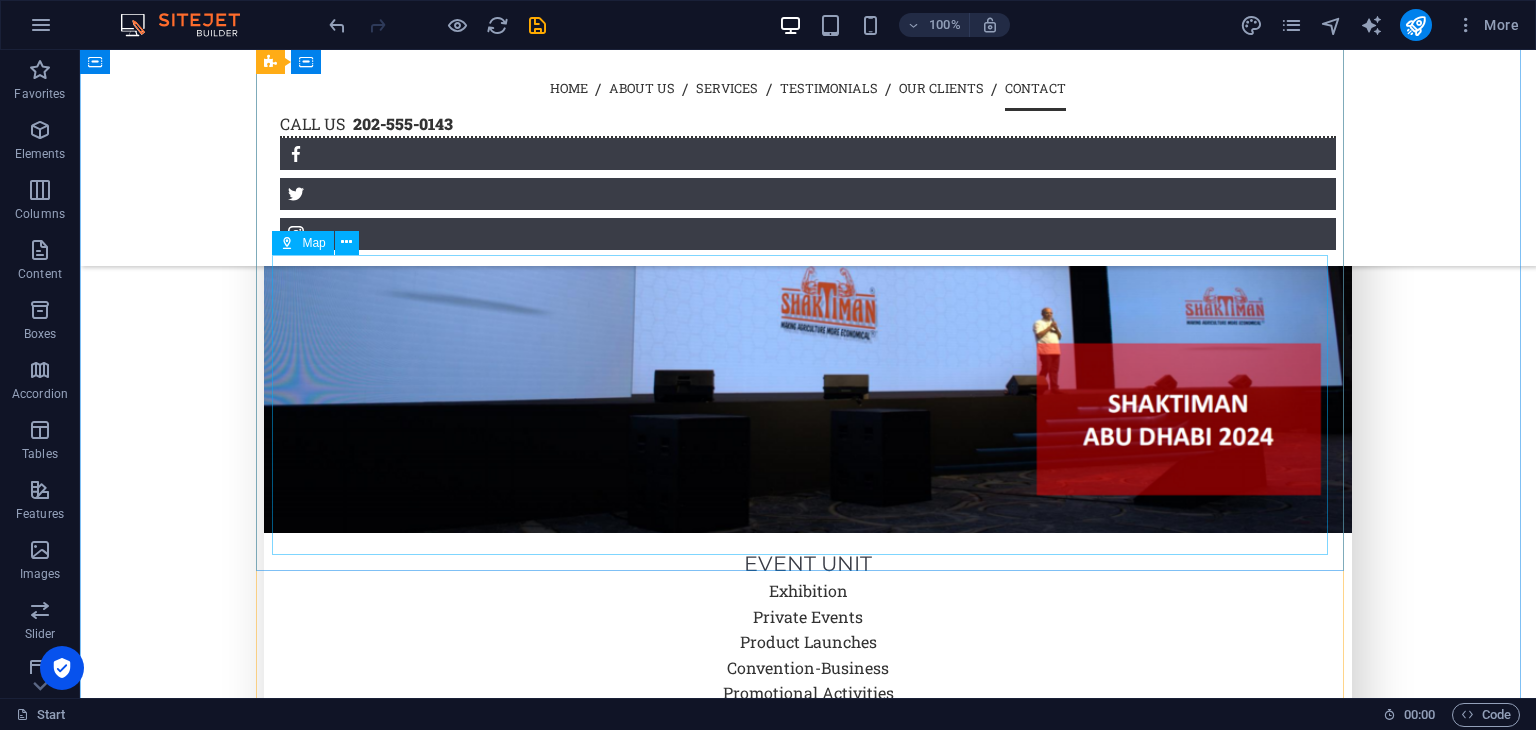 scroll, scrollTop: 5252, scrollLeft: 0, axis: vertical 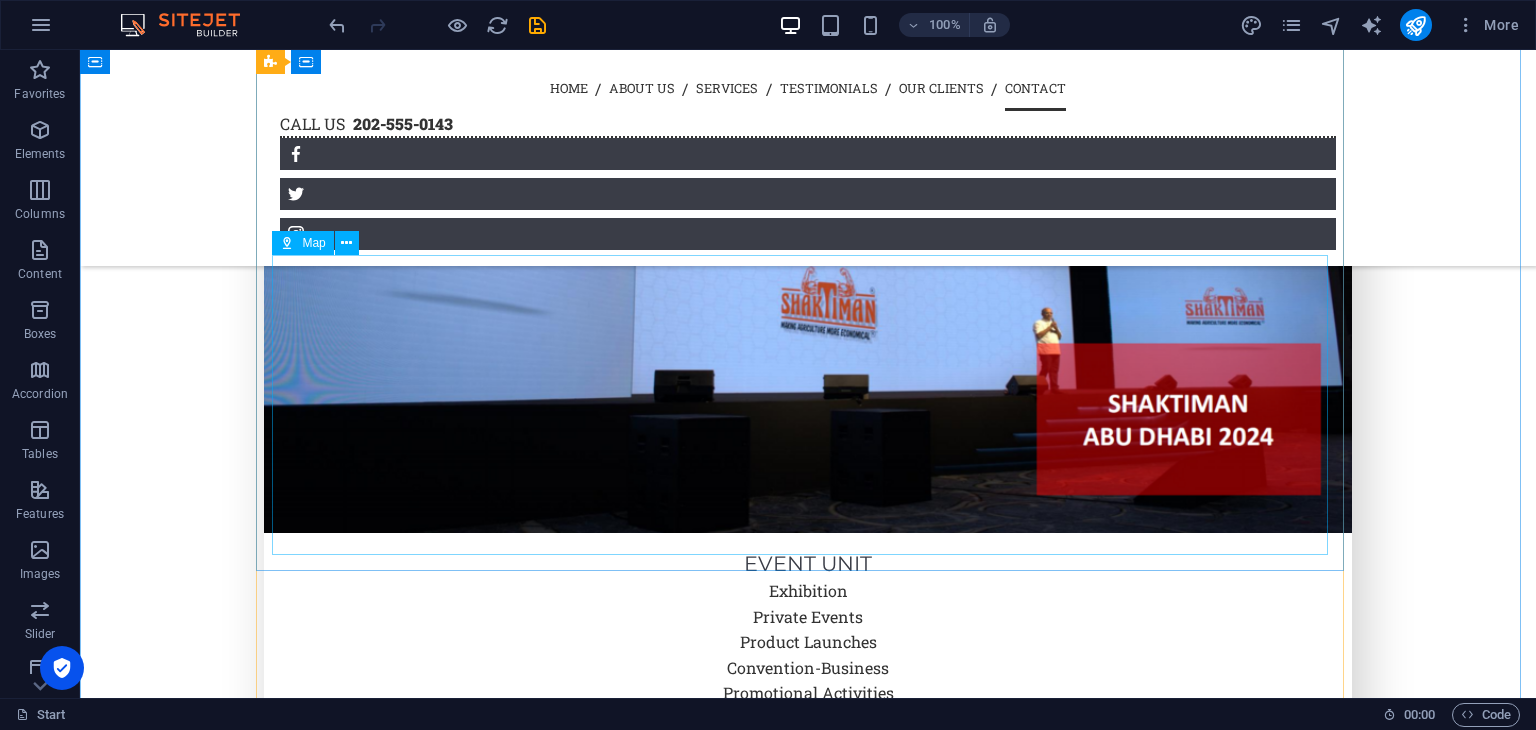 click on "Map" at bounding box center (313, 243) 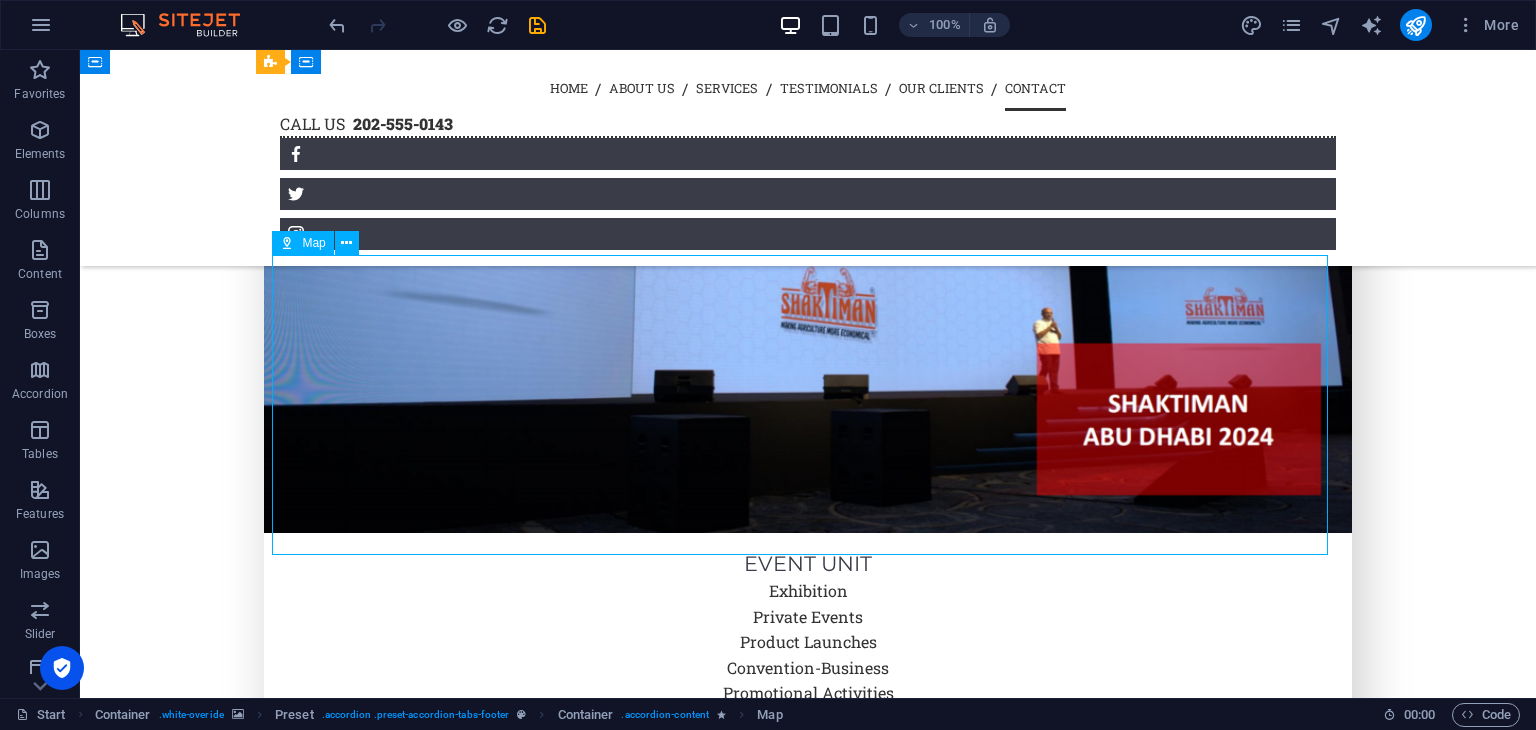 click on "Map" at bounding box center [313, 243] 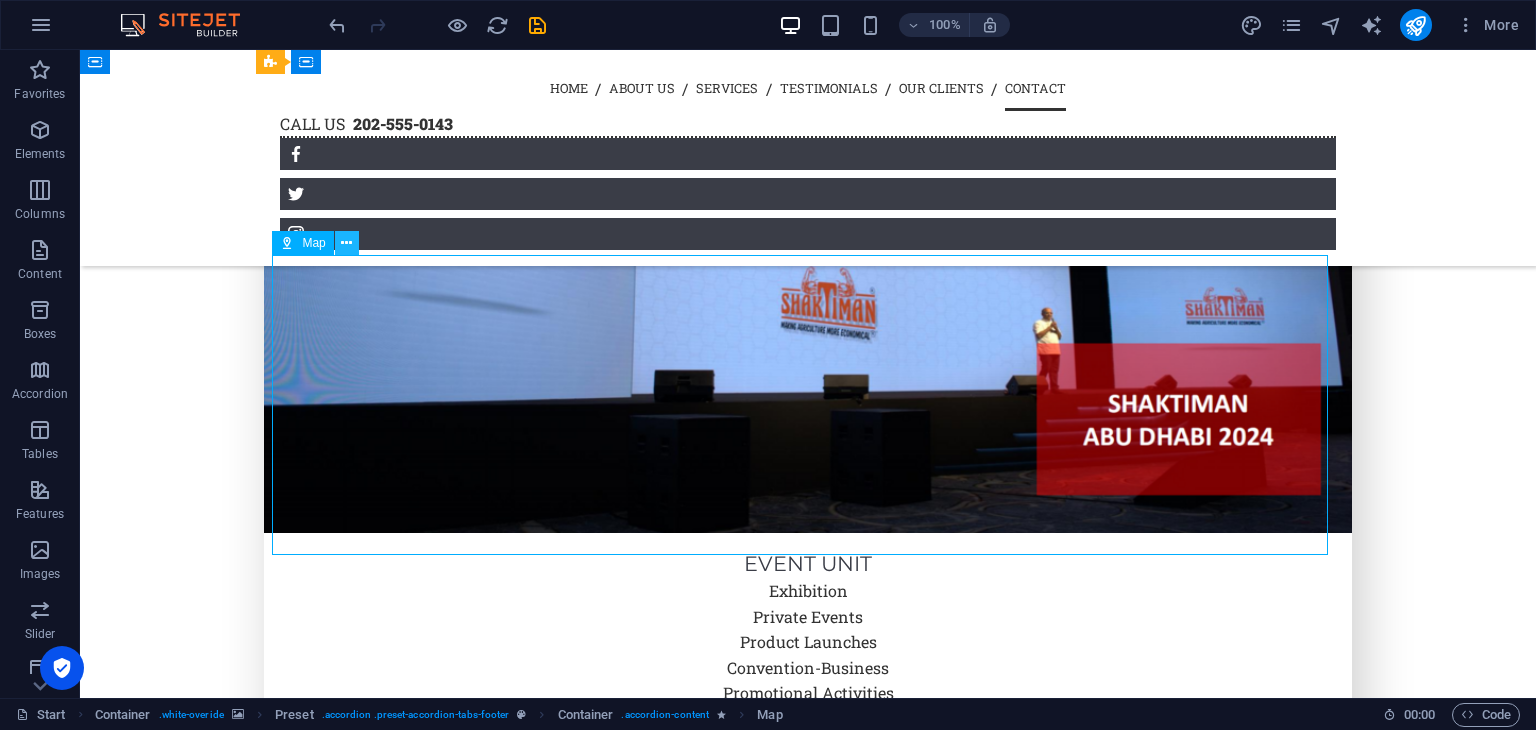 click at bounding box center (347, 243) 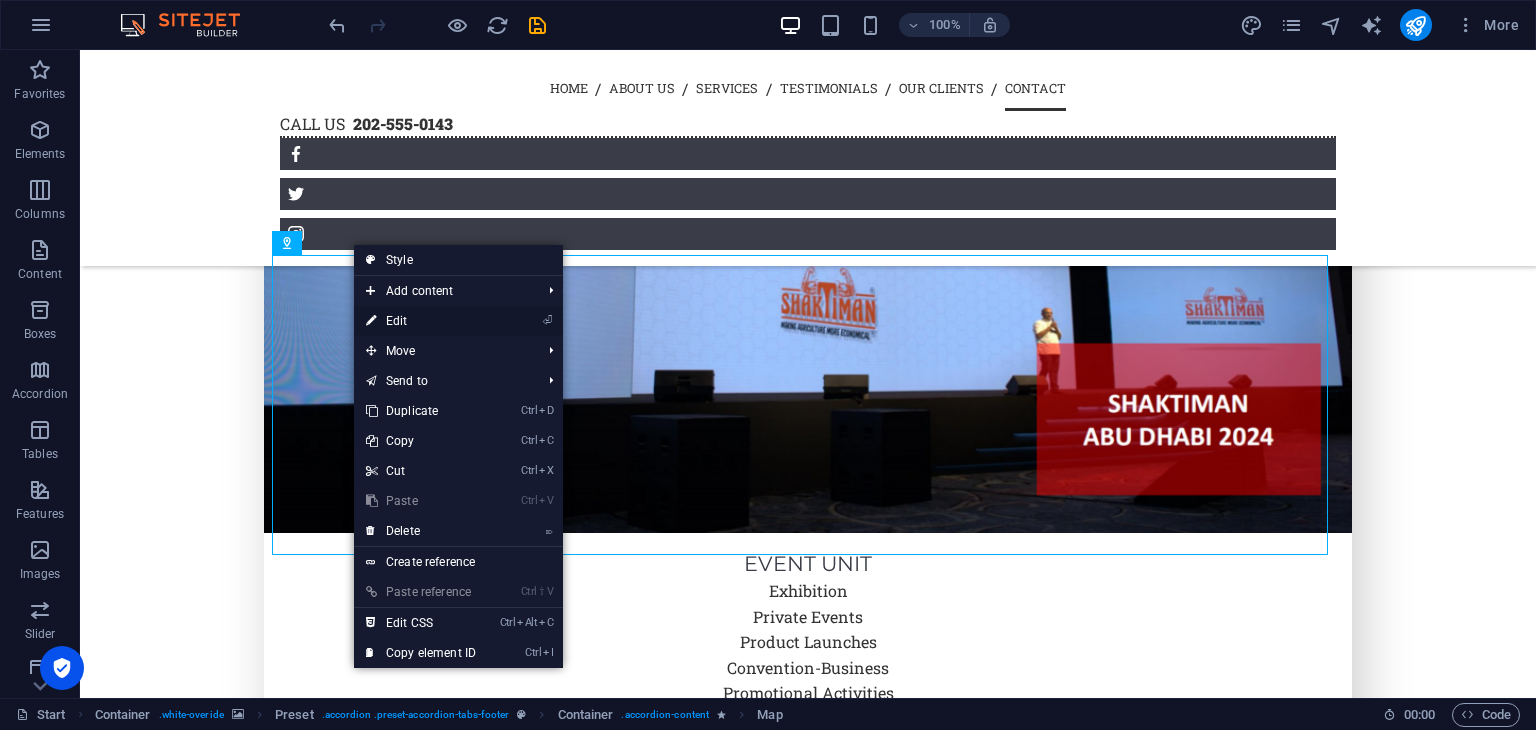 click on "⏎  Edit" at bounding box center [421, 321] 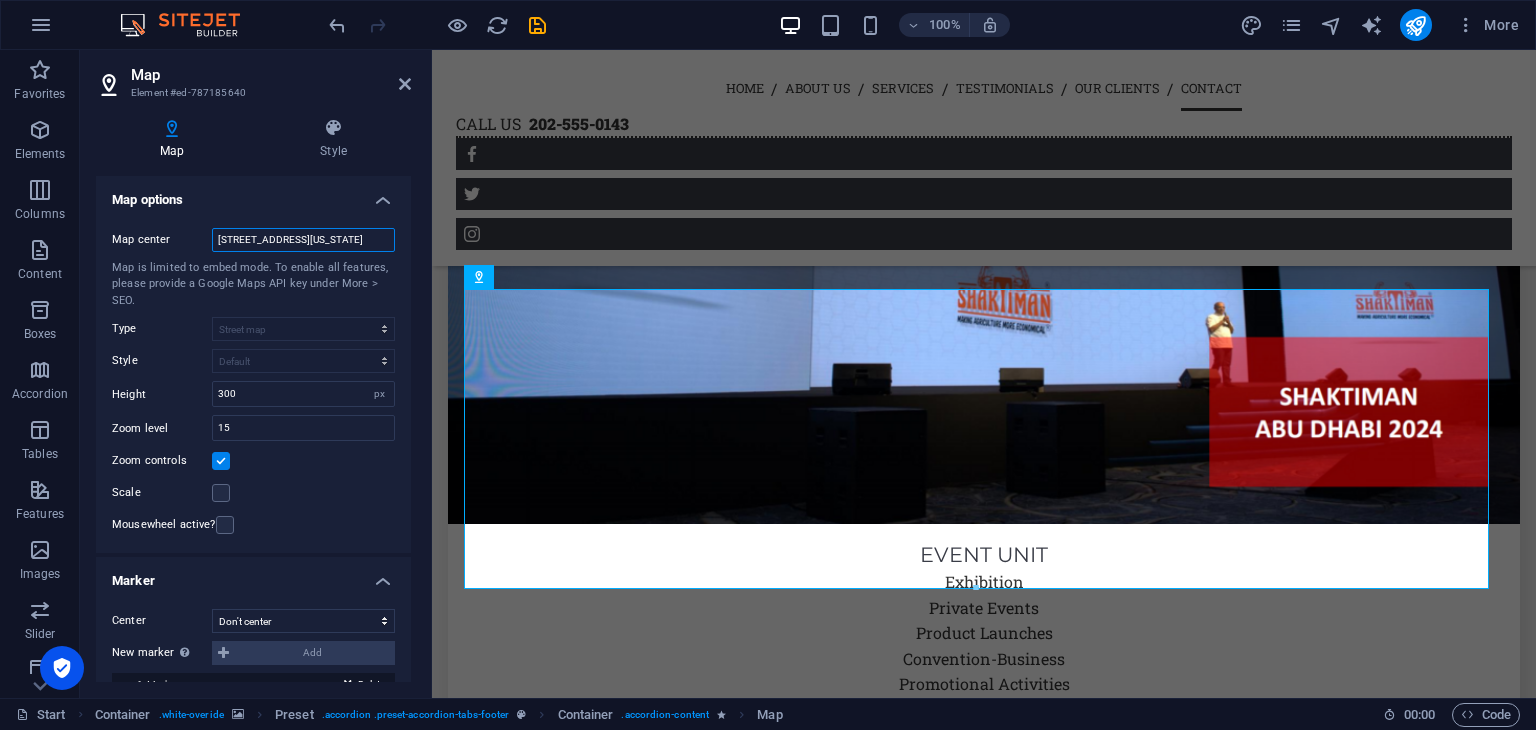 click on "[STREET_ADDRESS][US_STATE]" at bounding box center (303, 240) 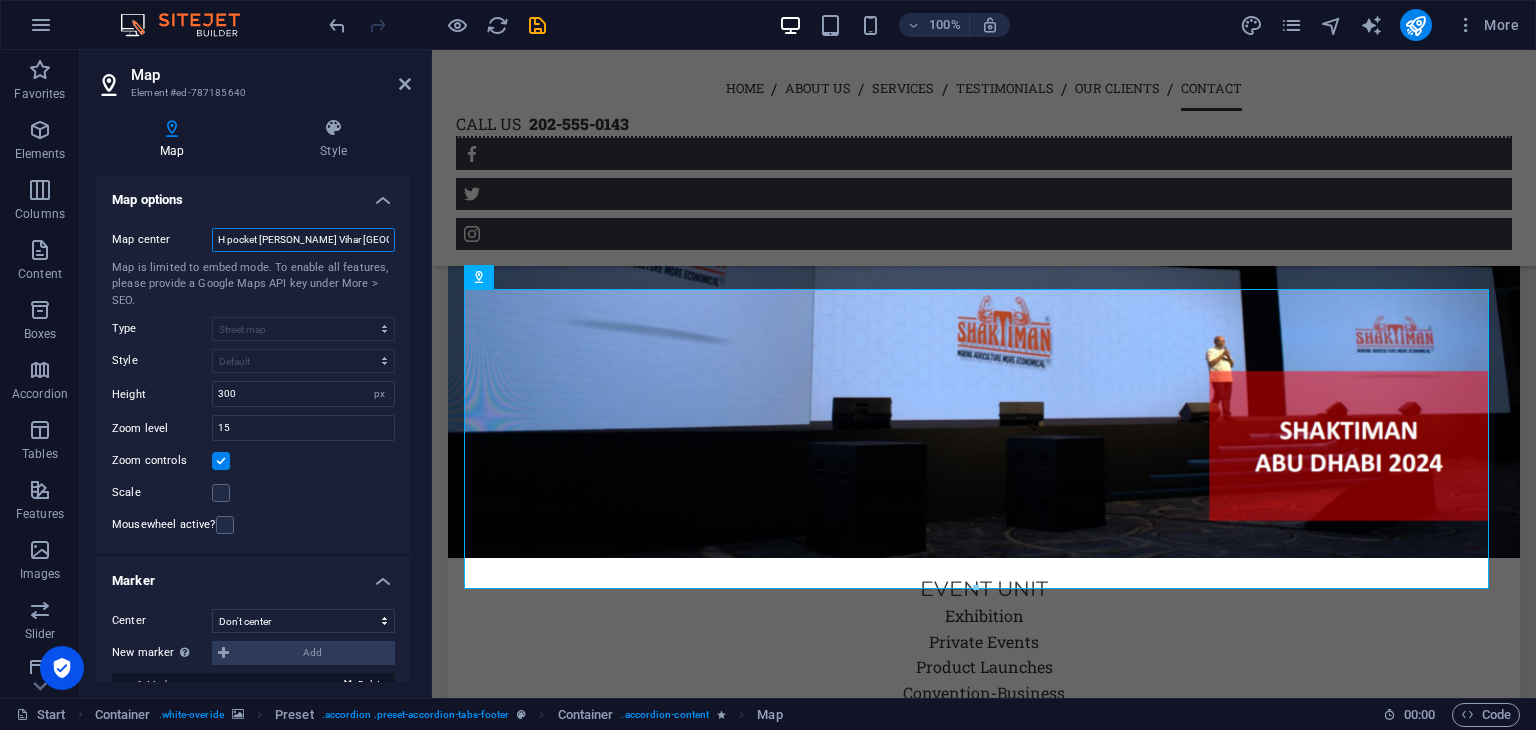 click on "H pocket [PERSON_NAME] Vihar [GEOGRAPHIC_DATA] -11" at bounding box center (303, 240) 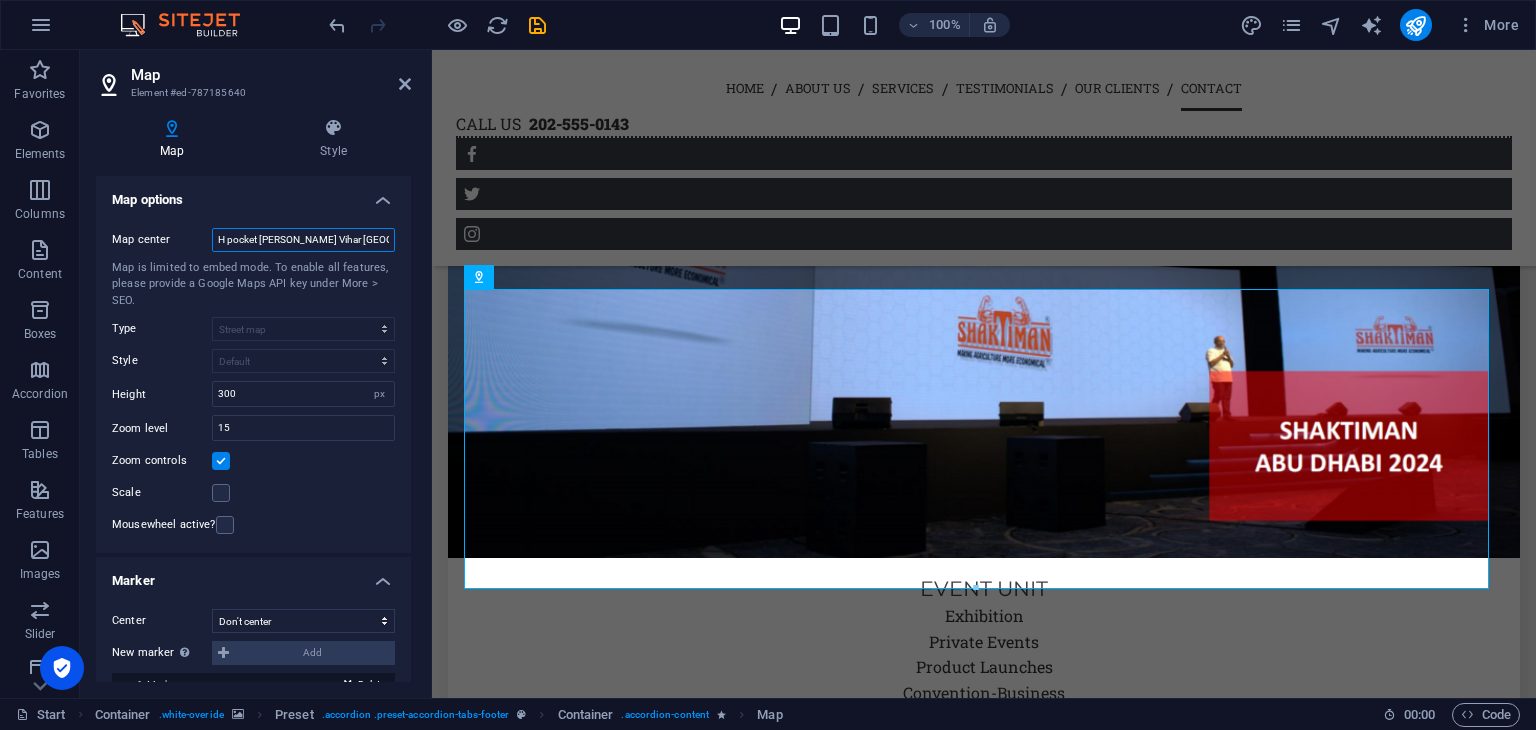click on "H pocket [PERSON_NAME] Vihar [GEOGRAPHIC_DATA] -11" at bounding box center [303, 240] 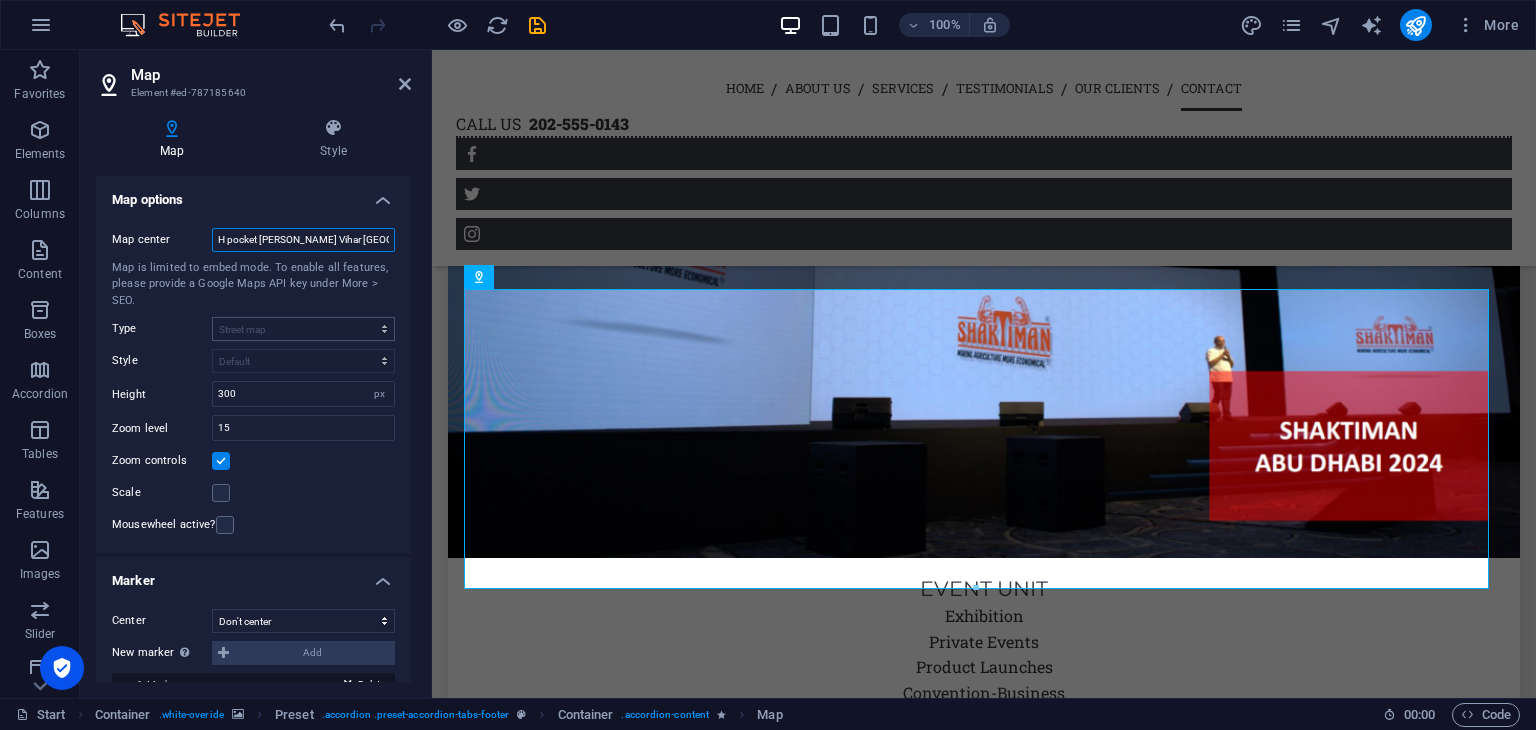 type on "H pocket [PERSON_NAME] Vihar [GEOGRAPHIC_DATA]" 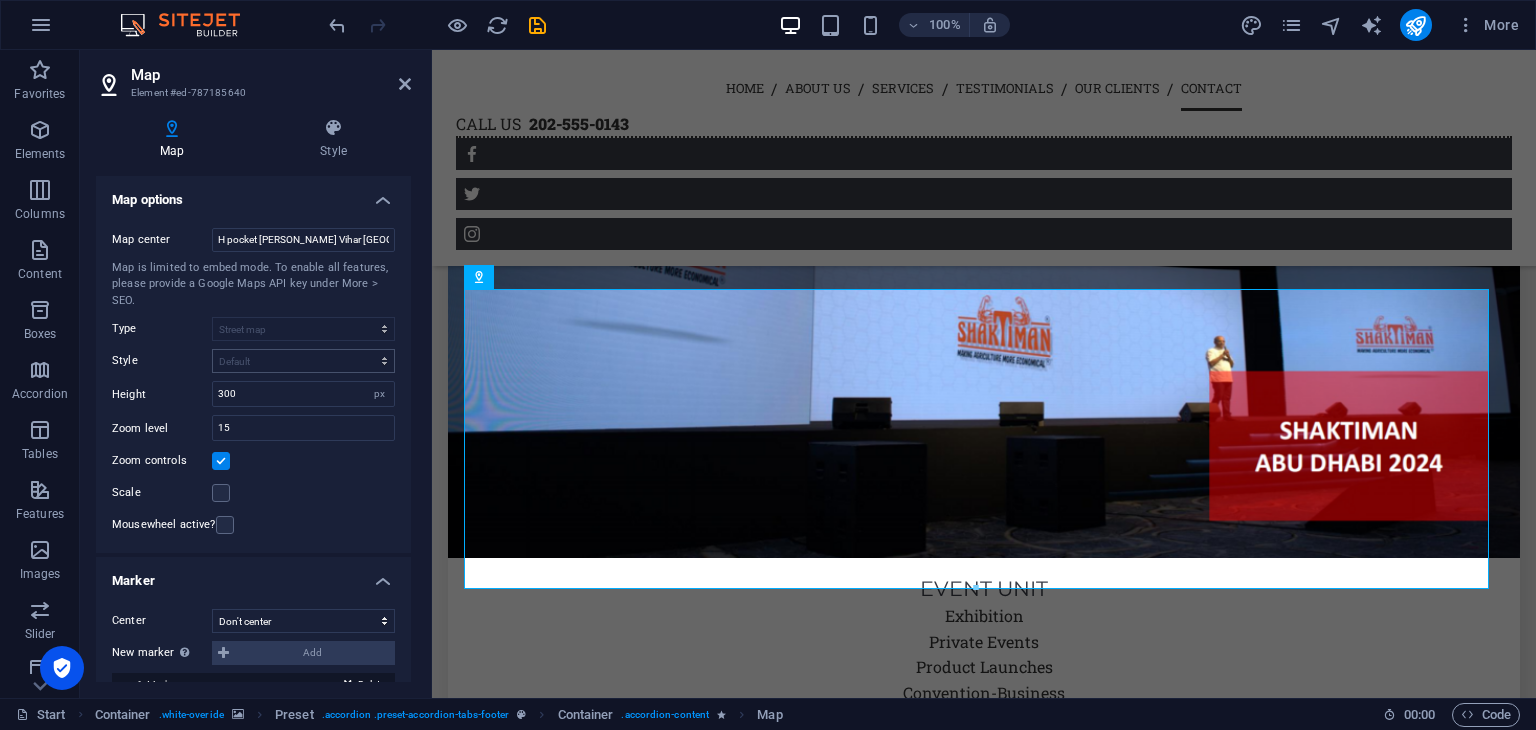 scroll, scrollTop: 263, scrollLeft: 0, axis: vertical 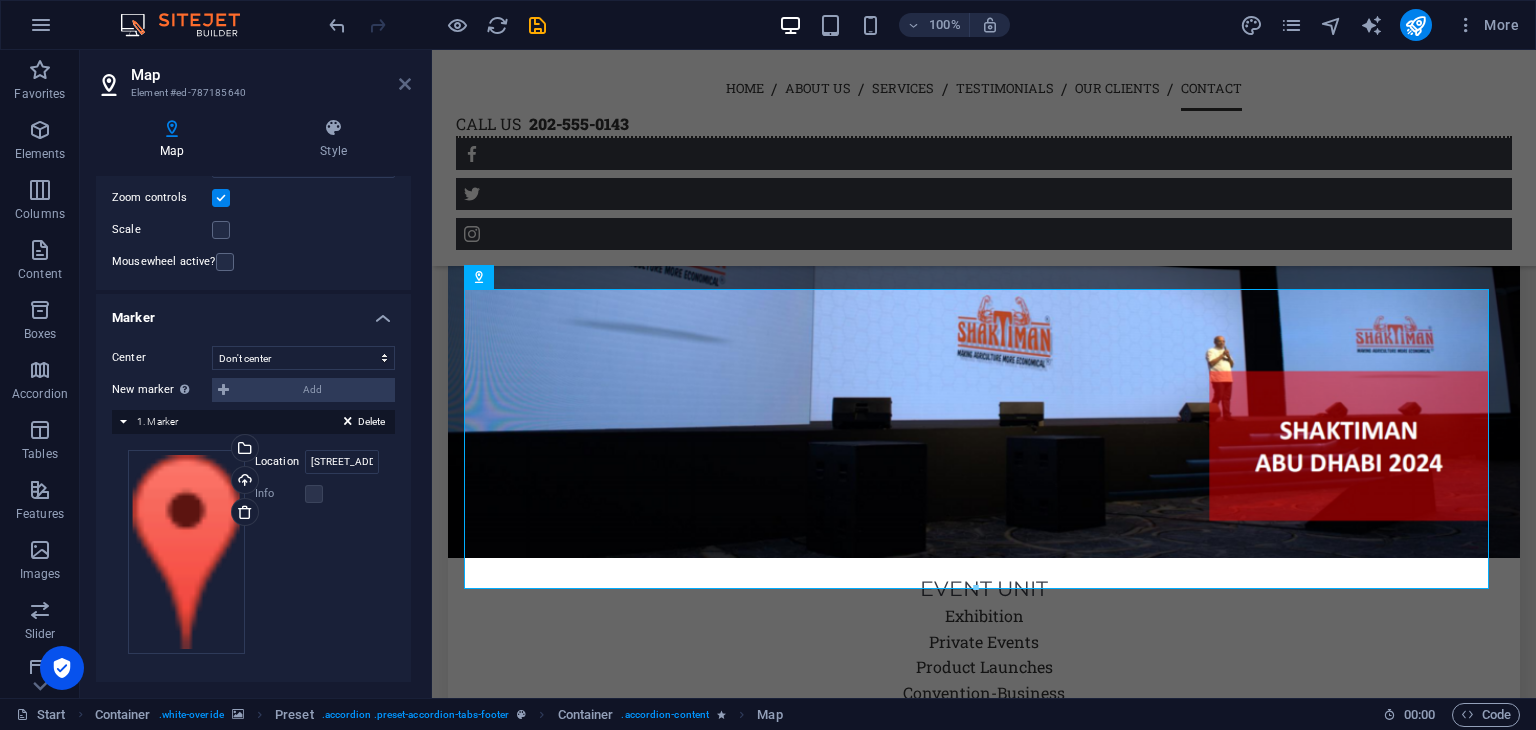 click at bounding box center (405, 84) 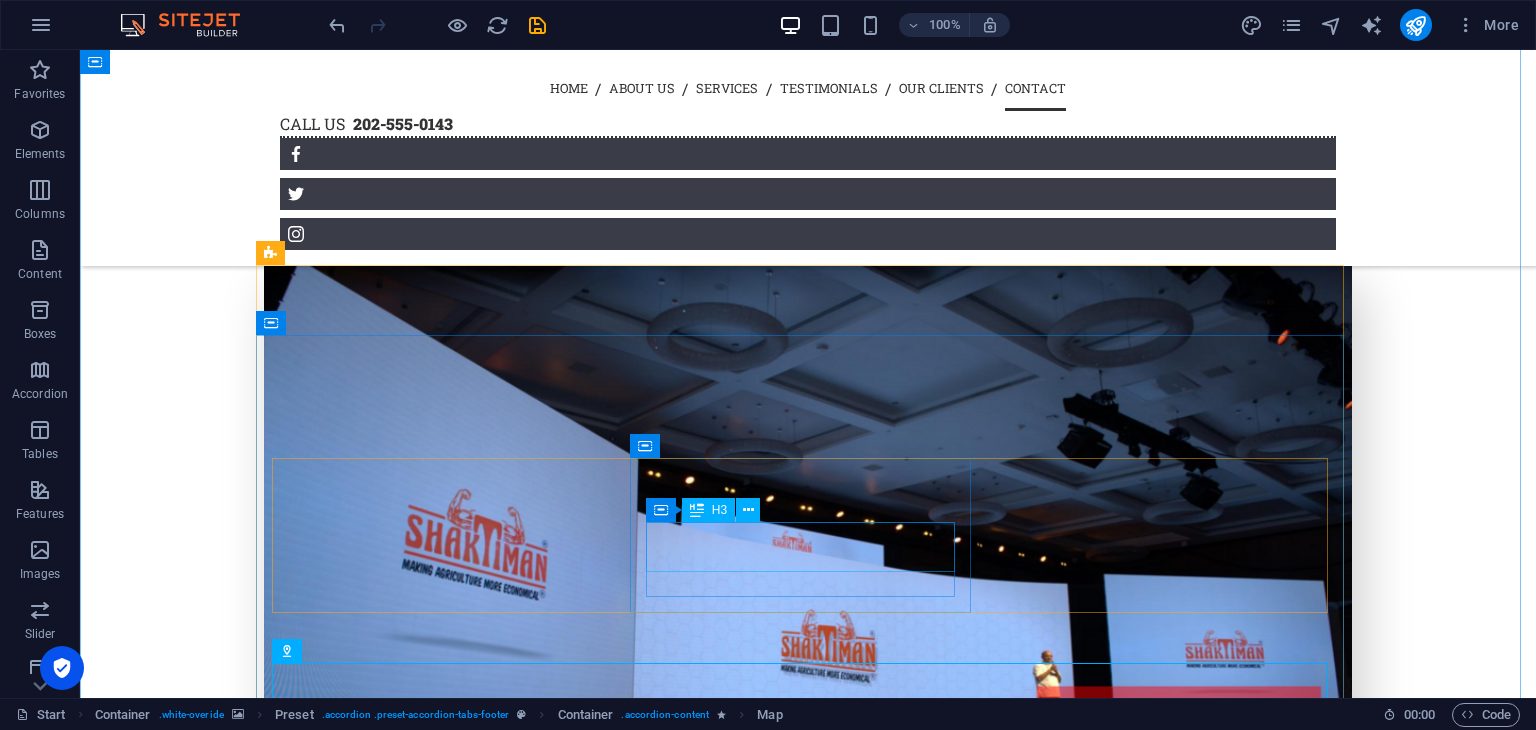 scroll, scrollTop: 4844, scrollLeft: 0, axis: vertical 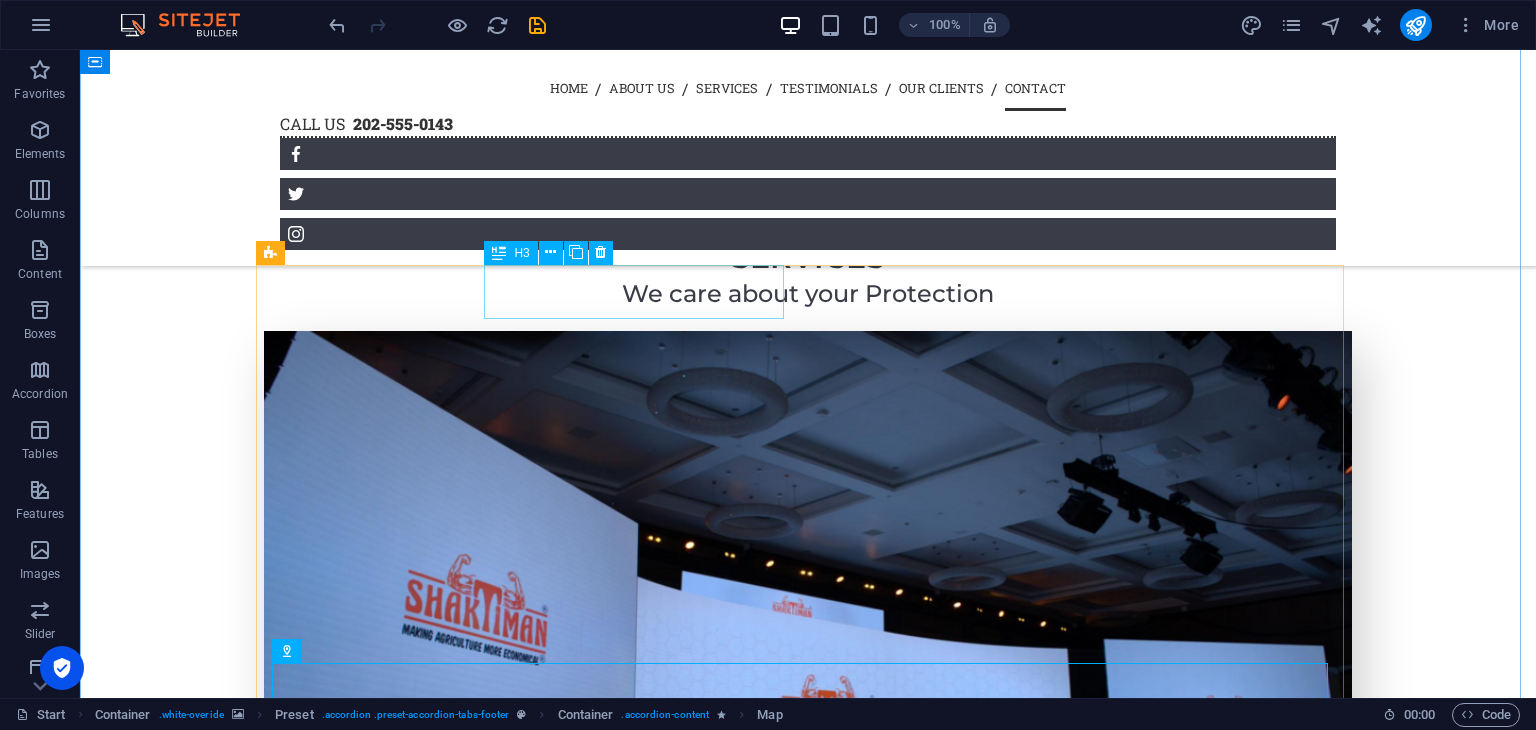 click on "Contact Information" at bounding box center (309, 11670) 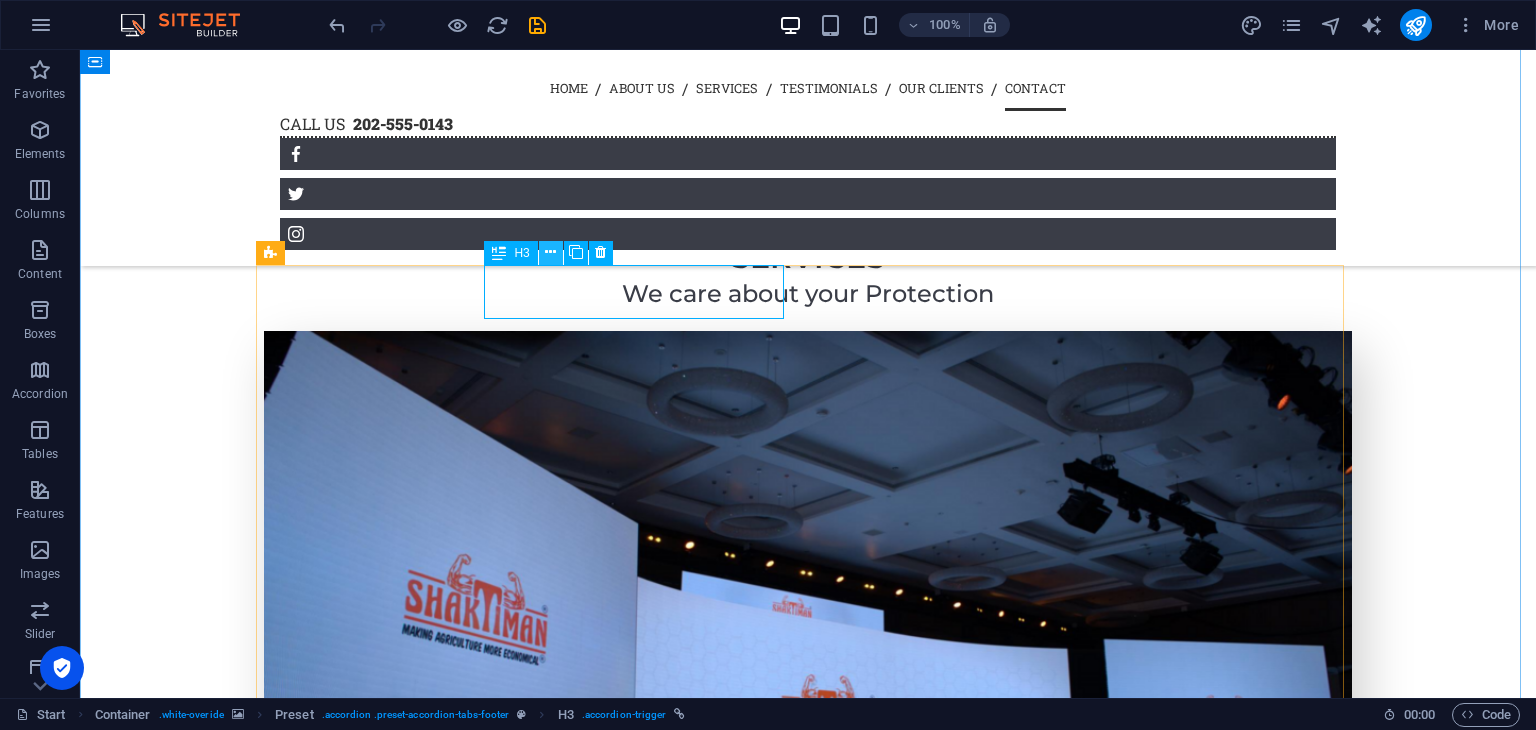 click at bounding box center [550, 252] 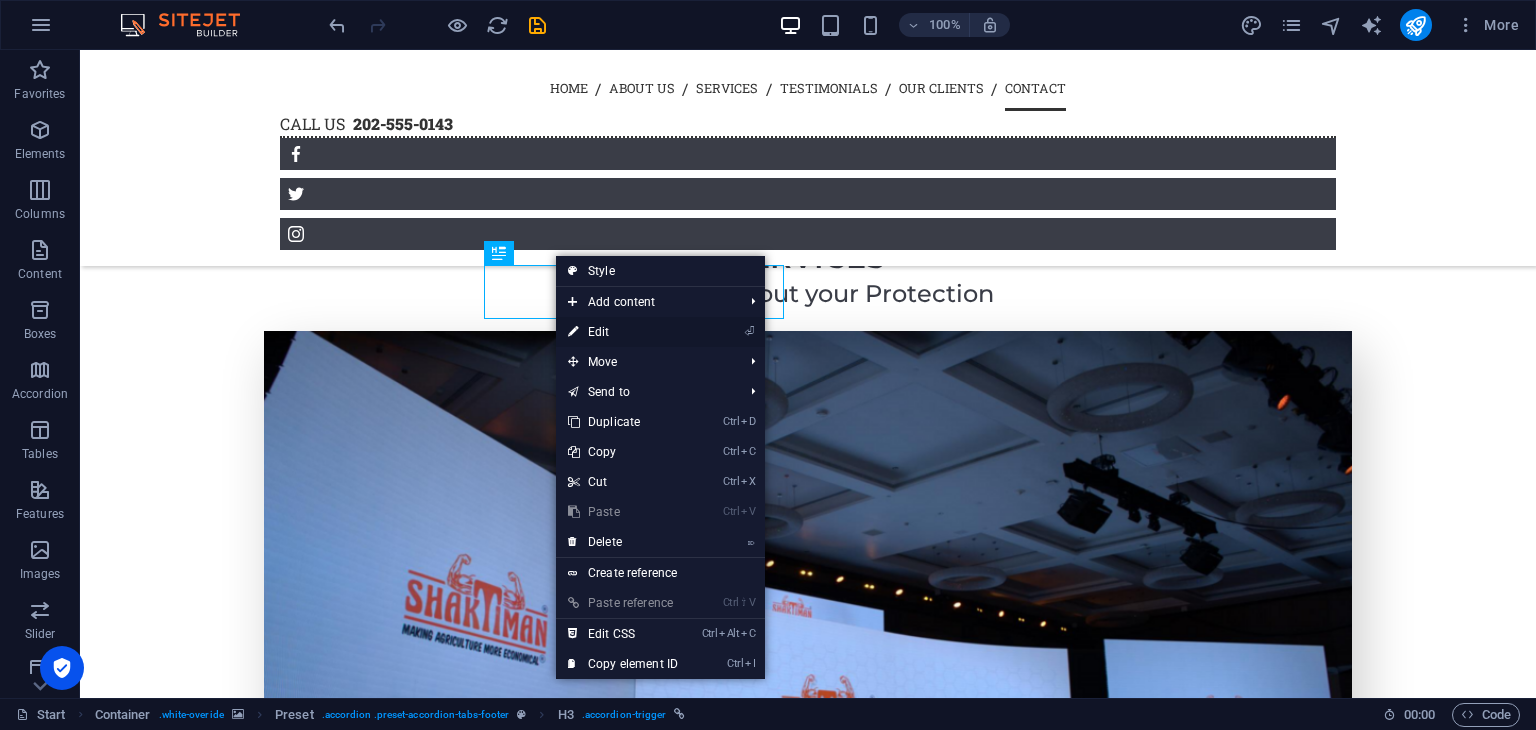 click on "⏎  Edit" at bounding box center (623, 332) 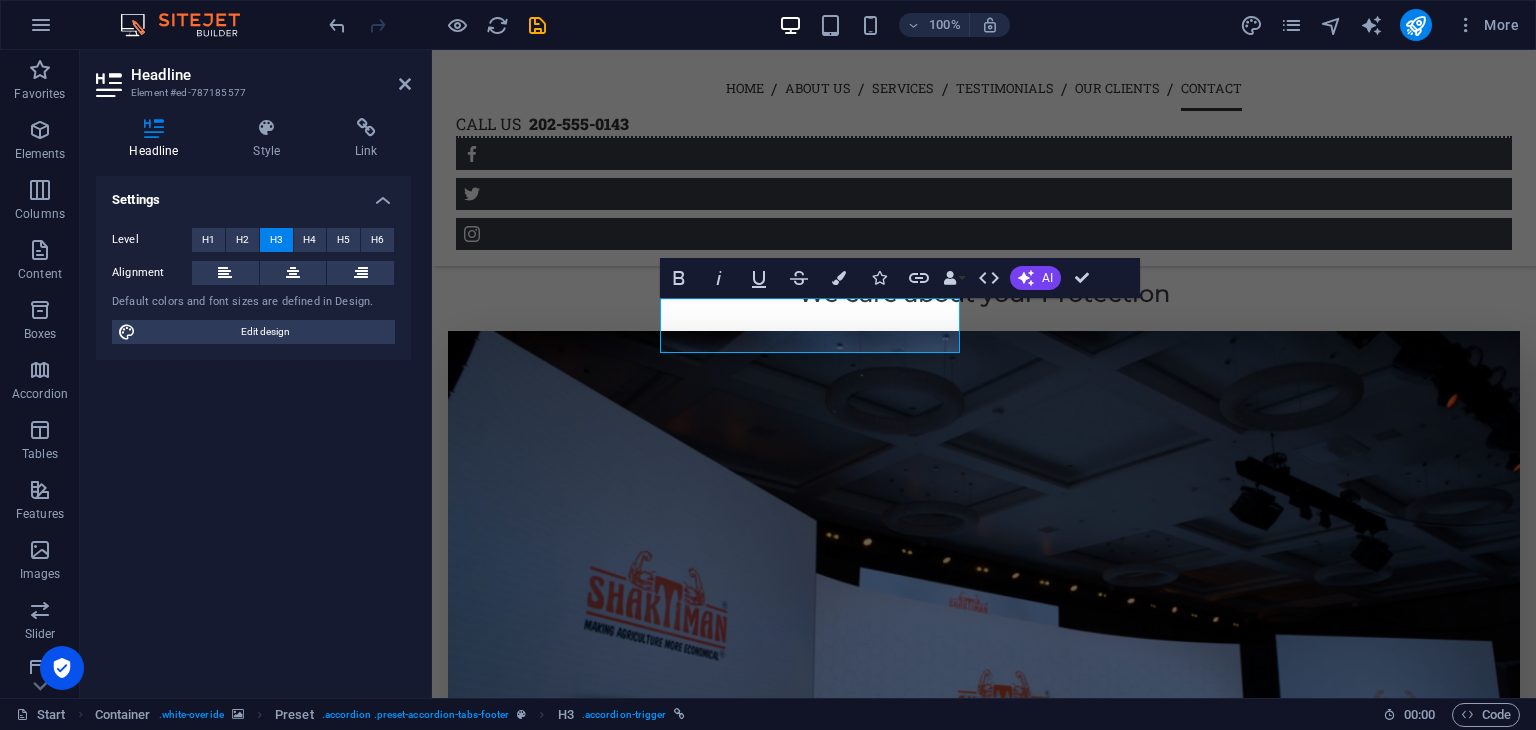 click on "Settings Level H1 H2 H3 H4 H5 H6 Alignment Default colors and font sizes are defined in Design. Edit design" at bounding box center (253, 429) 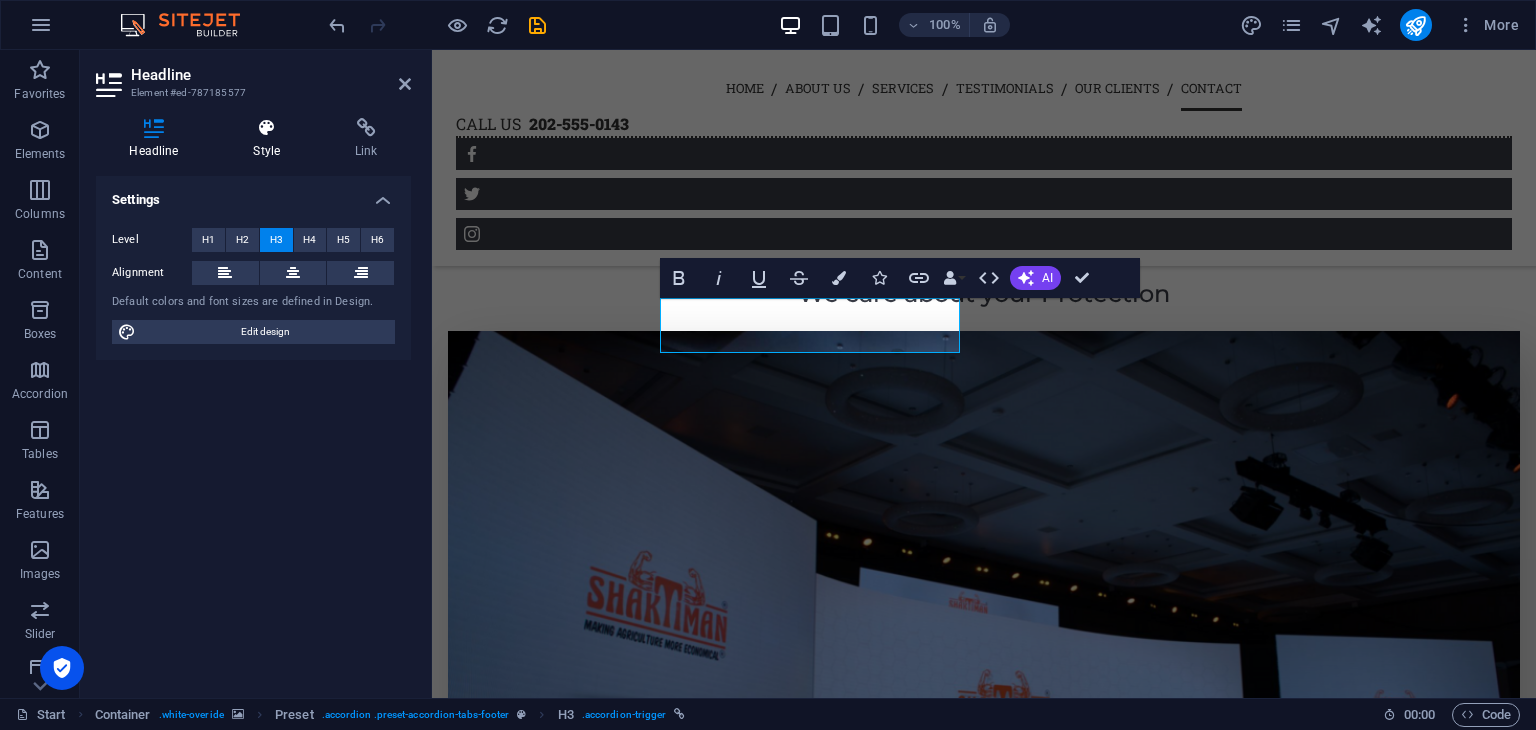 click on "Style" at bounding box center [271, 139] 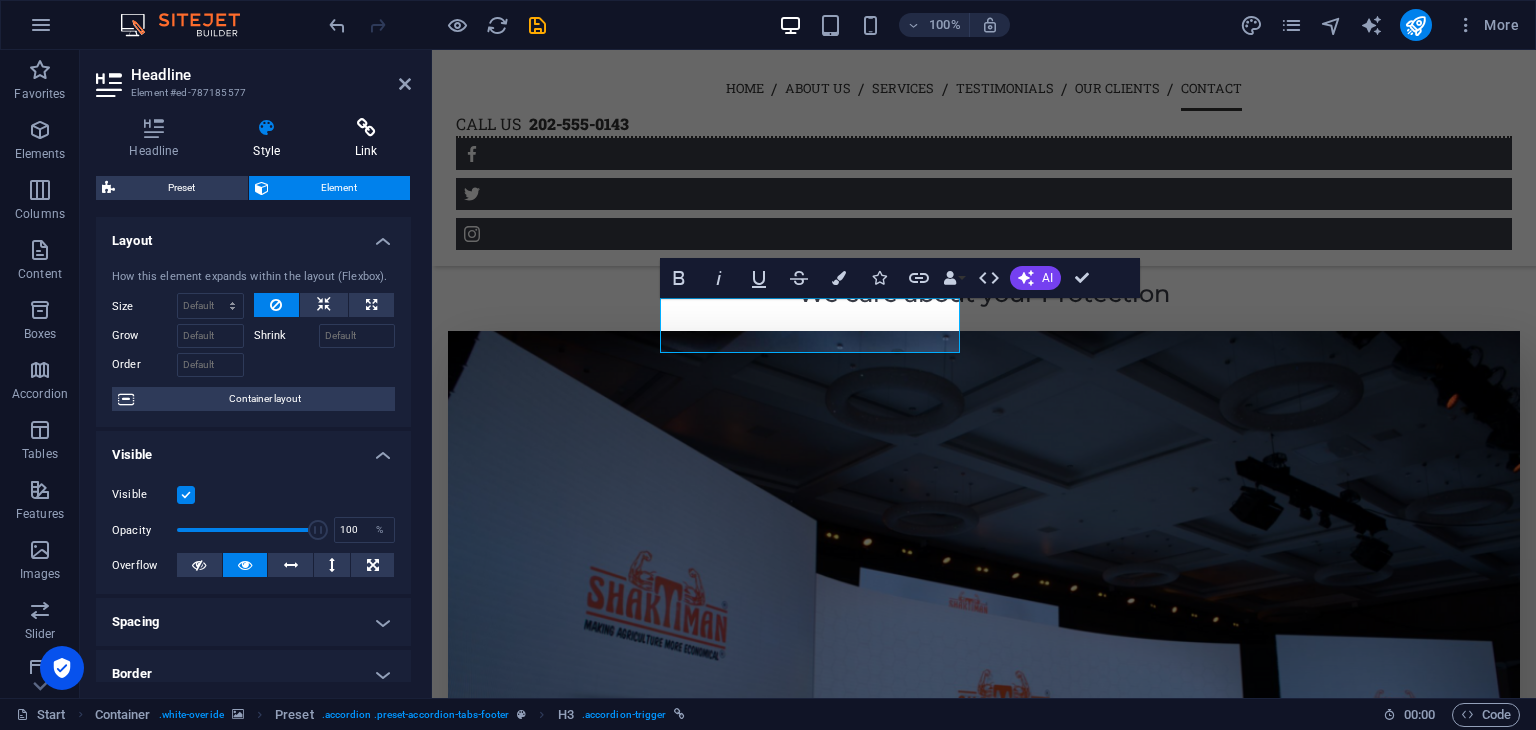 click at bounding box center (366, 128) 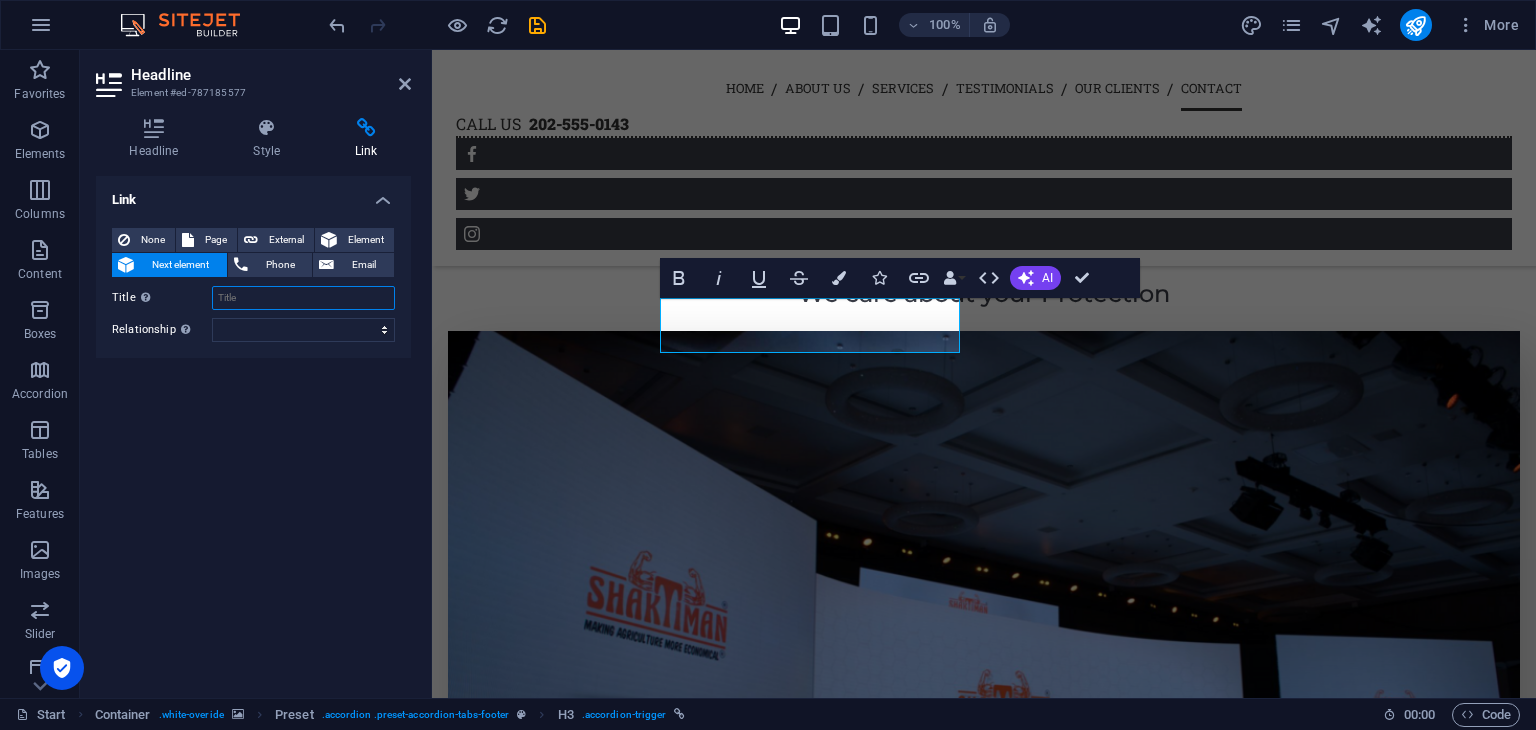 click on "Title Additional link description, should not be the same as the link text. The title is most often shown as a tooltip text when the mouse moves over the element. Leave empty if uncertain." at bounding box center (303, 298) 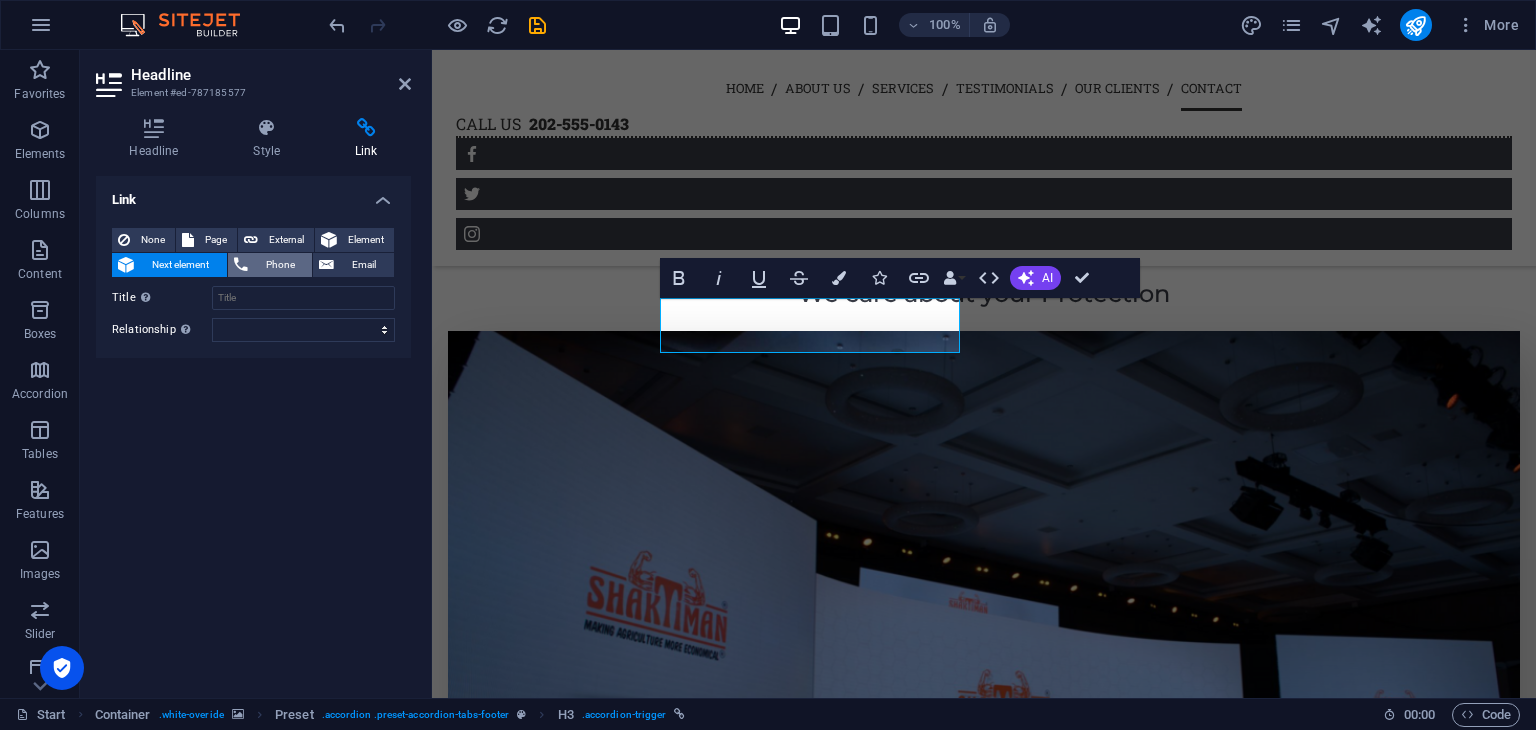 click on "Phone" at bounding box center [280, 265] 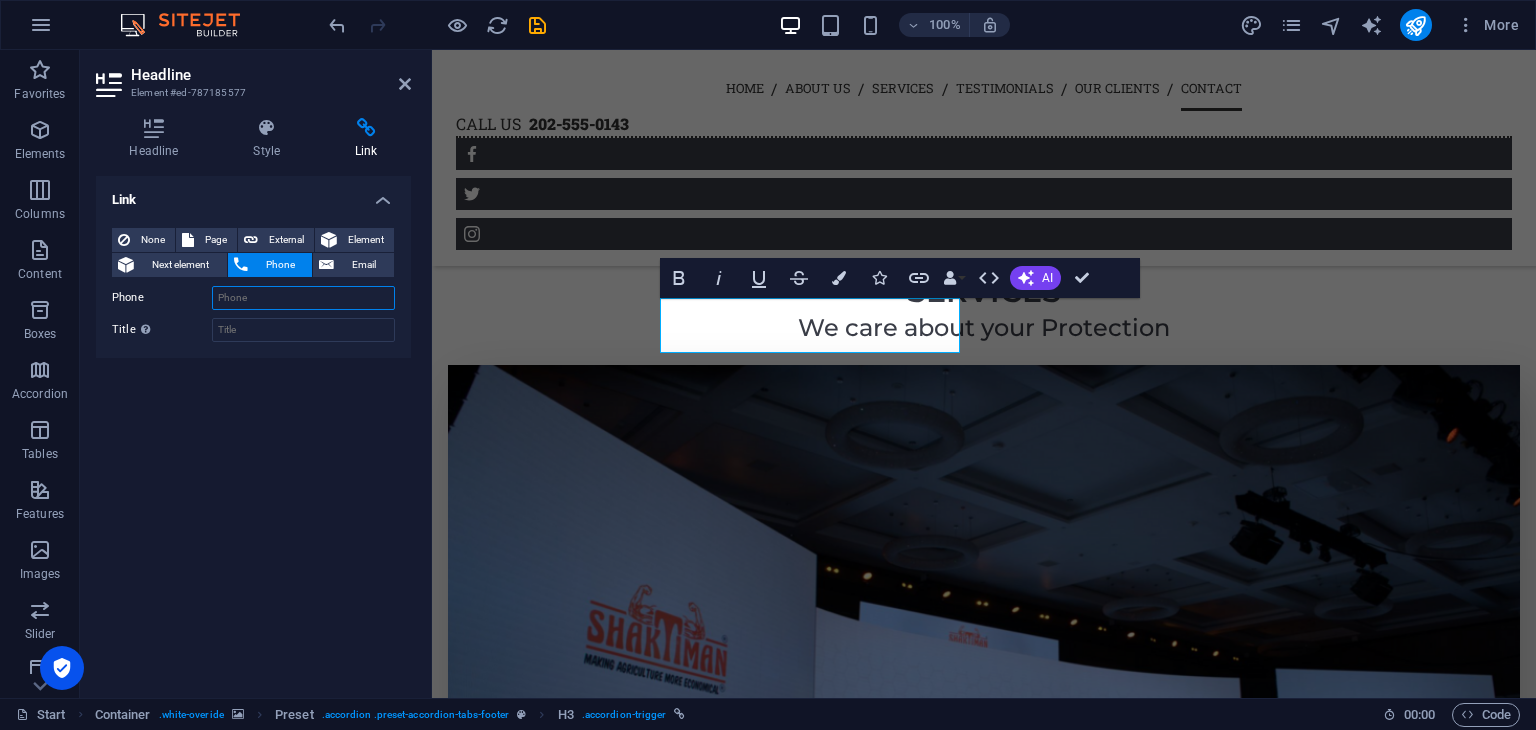 click on "Phone" at bounding box center [303, 298] 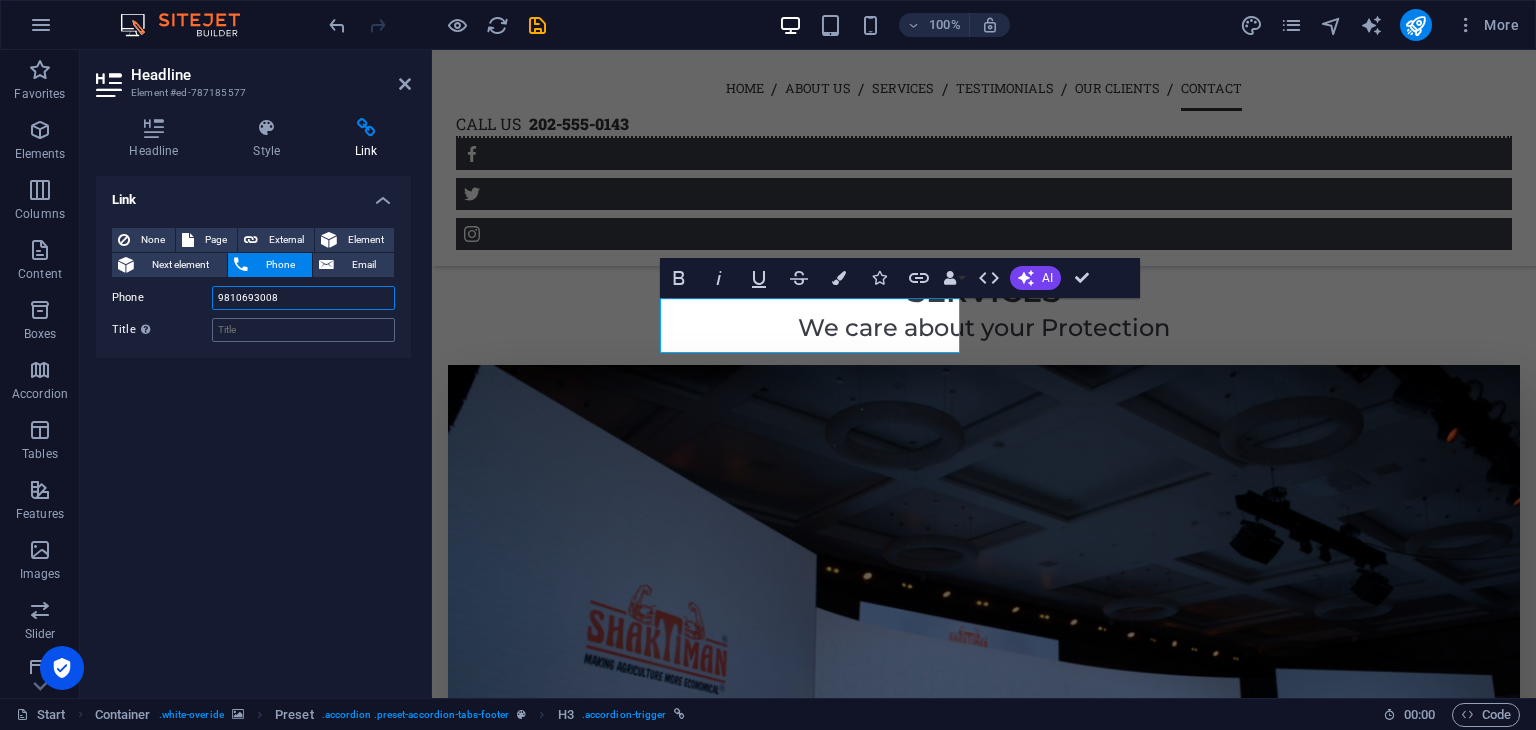 type on "9810693008" 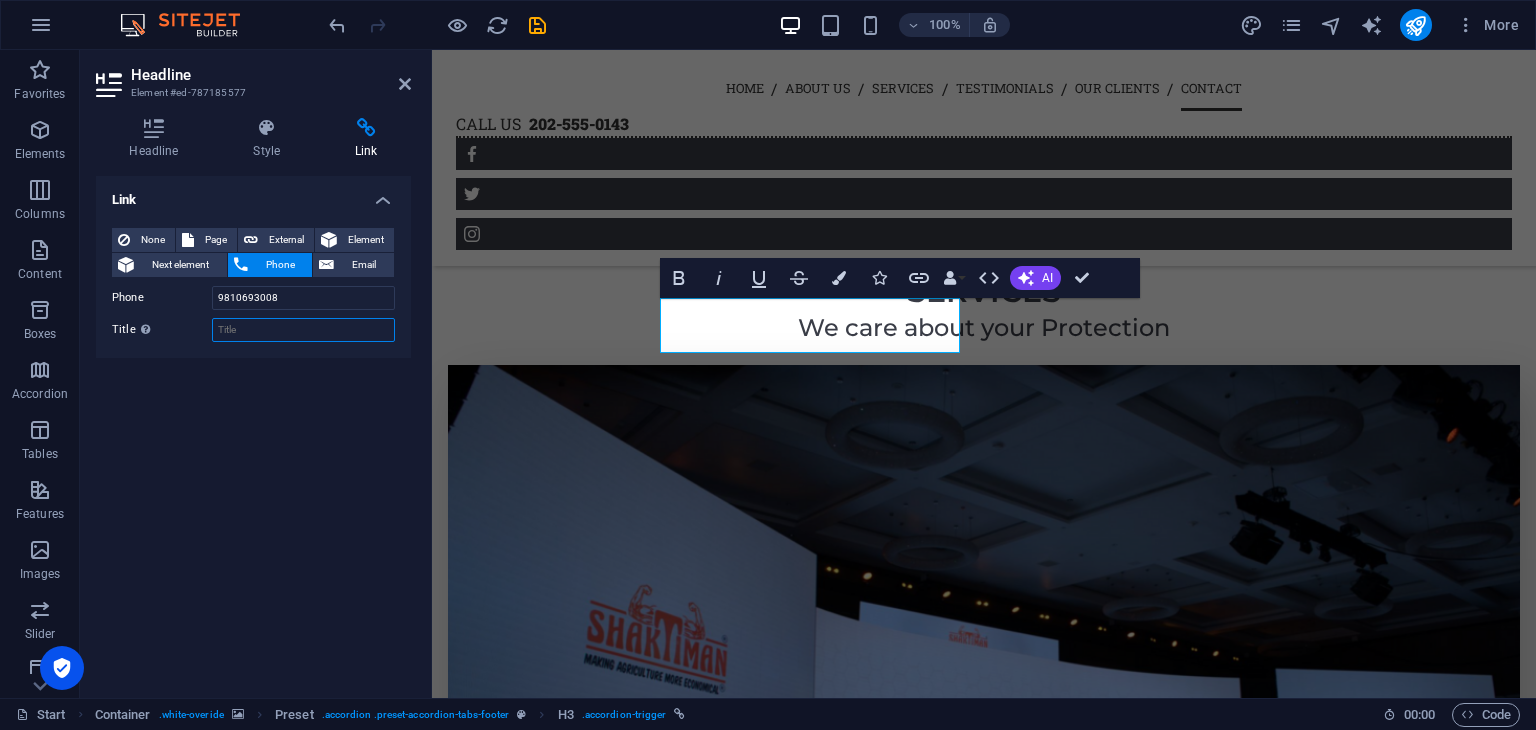 click on "Title Additional link description, should not be the same as the link text. The title is most often shown as a tooltip text when the mouse moves over the element. Leave empty if uncertain." at bounding box center (303, 330) 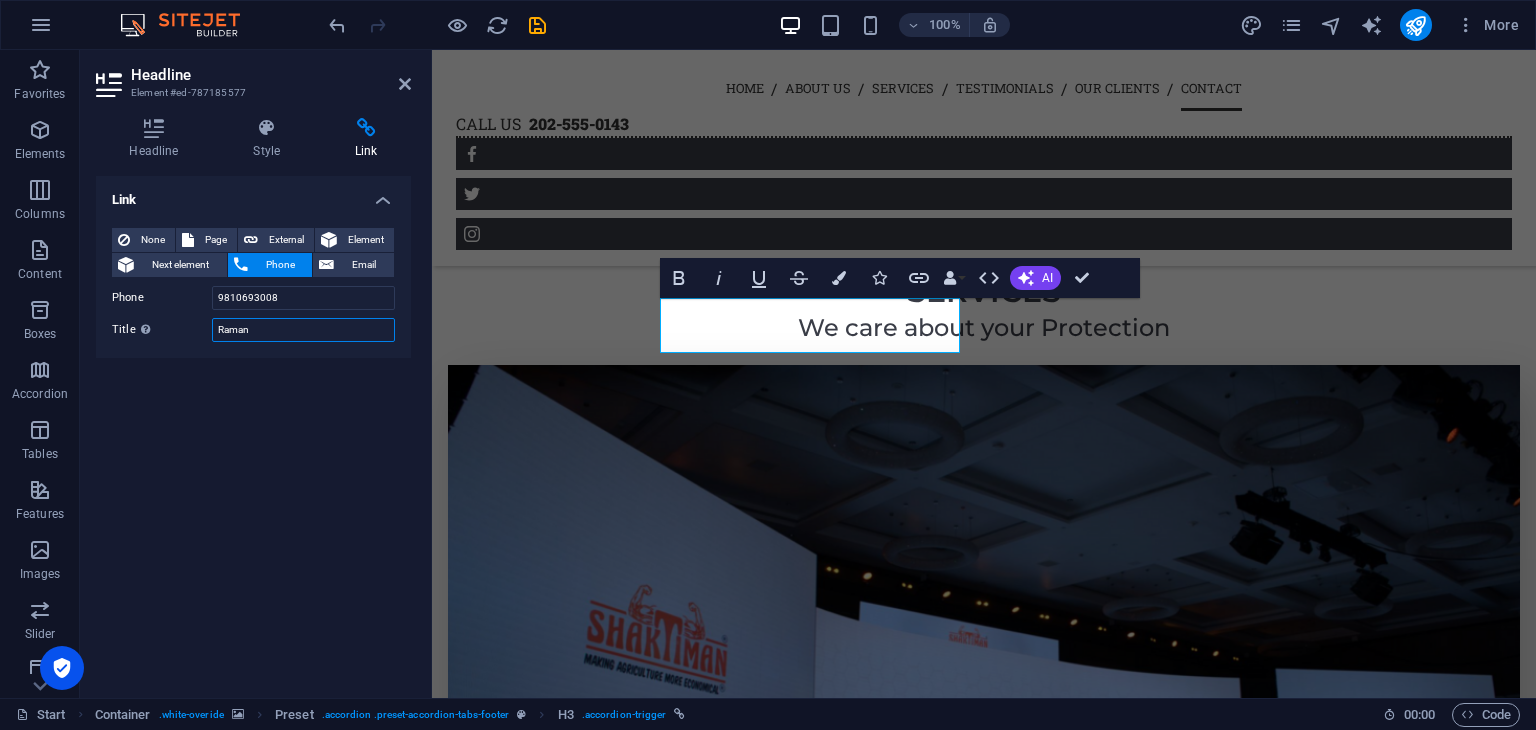 type on "Raman" 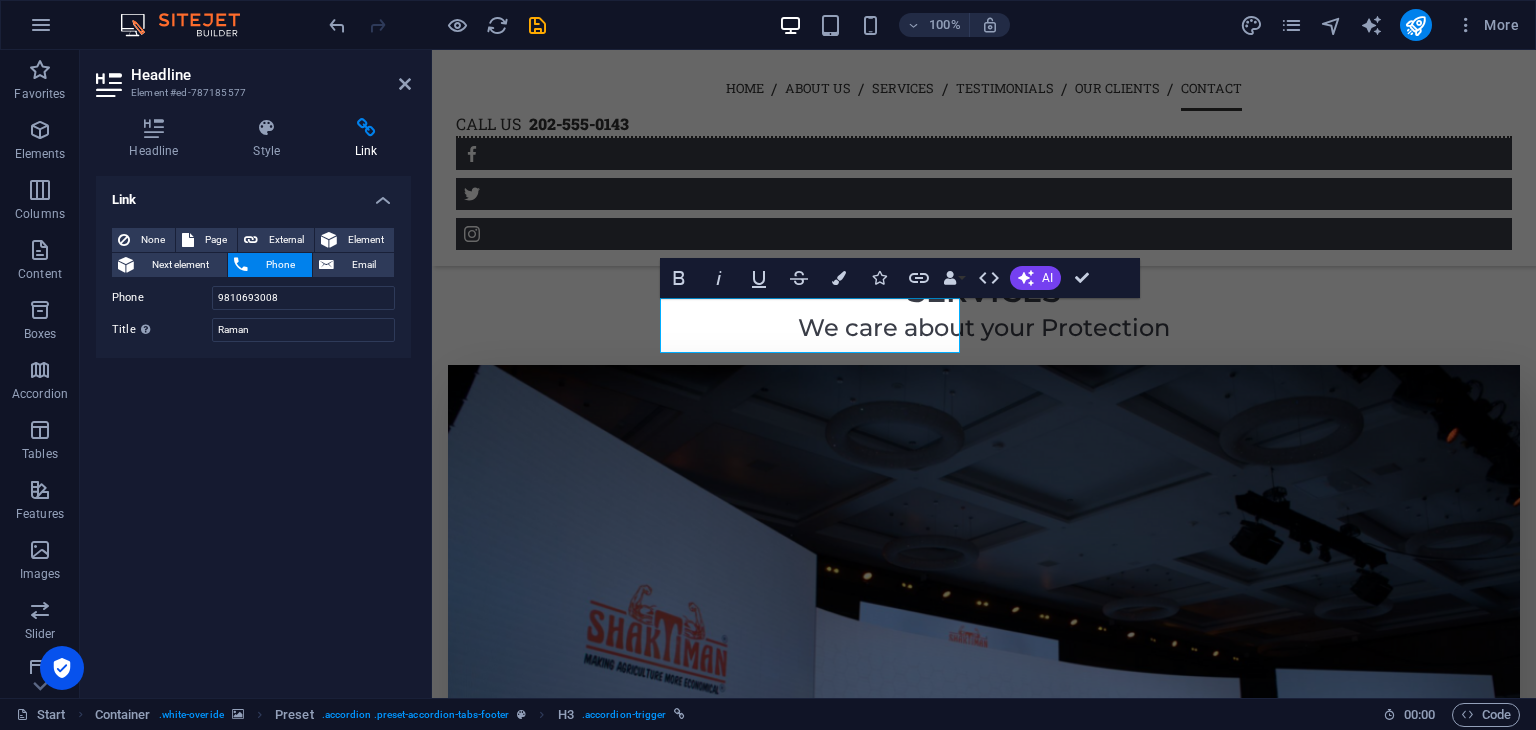 click on "Link None Page External Element Next element Phone Email Page Start Subpage Legal Notice Privacy Element
URL Phone [PHONE_NUMBER] Email Link target New tab Same tab Overlay Title Additional link description, should not be the same as the link text. The title is most often shown as a tooltip text when the mouse moves over the element. Leave empty if uncertain. Raman Relationship Sets the  relationship of this link to the link target . For example, the value "nofollow" instructs search engines not to follow the link. Can be left empty. alternate author bookmark external help license next nofollow noreferrer noopener prev search tag" at bounding box center (253, 429) 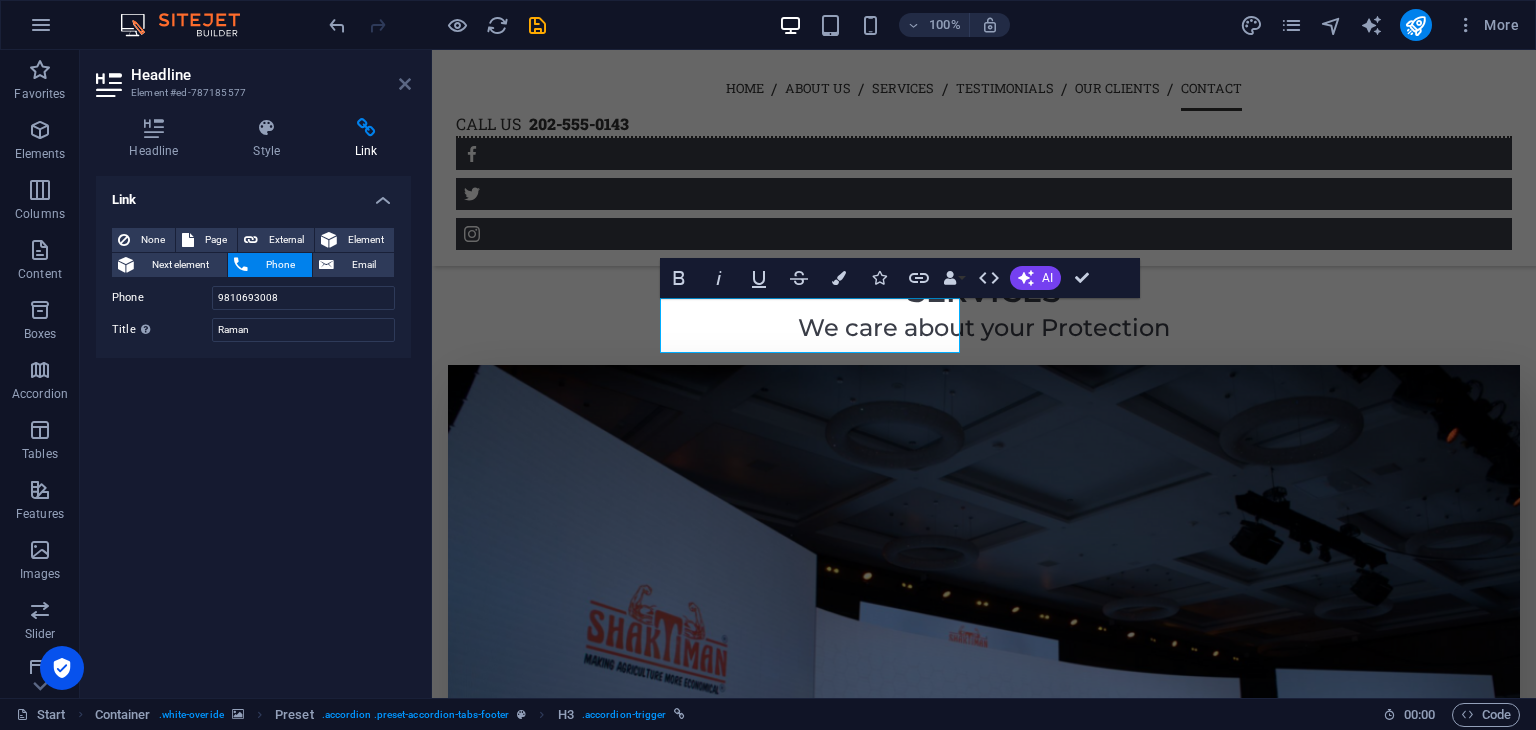click at bounding box center (405, 84) 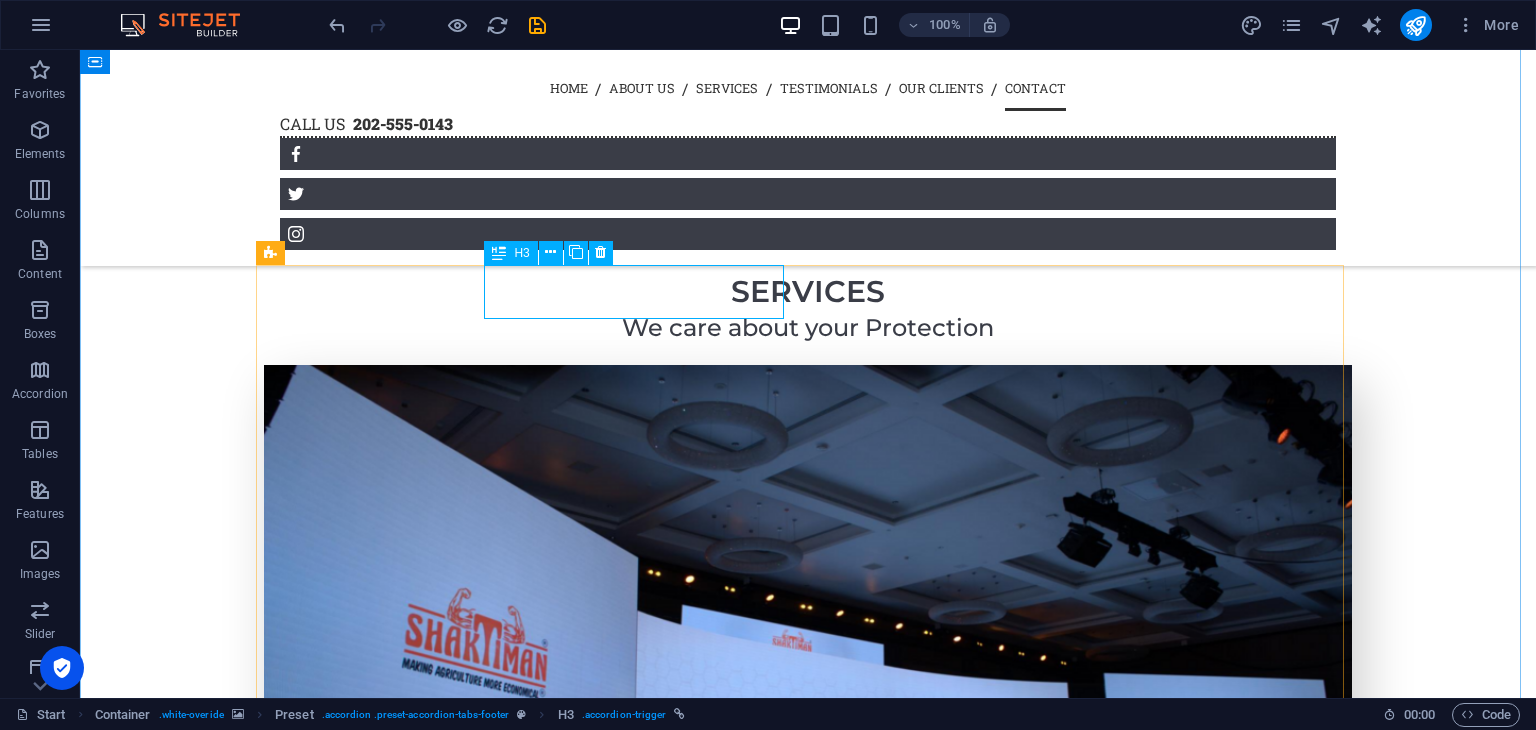 click on "Contact Information" at bounding box center (309, 11704) 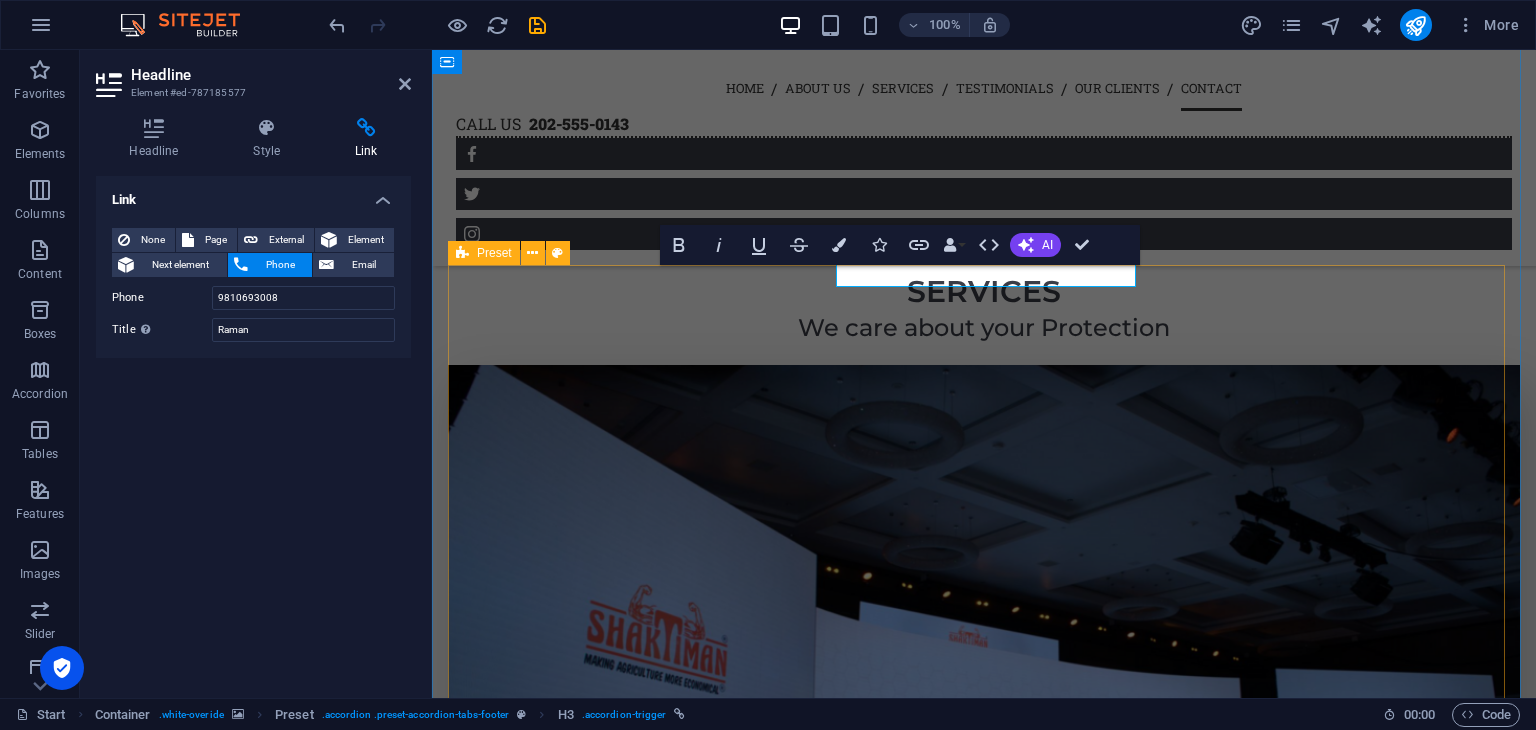 scroll, scrollTop: 4876, scrollLeft: 0, axis: vertical 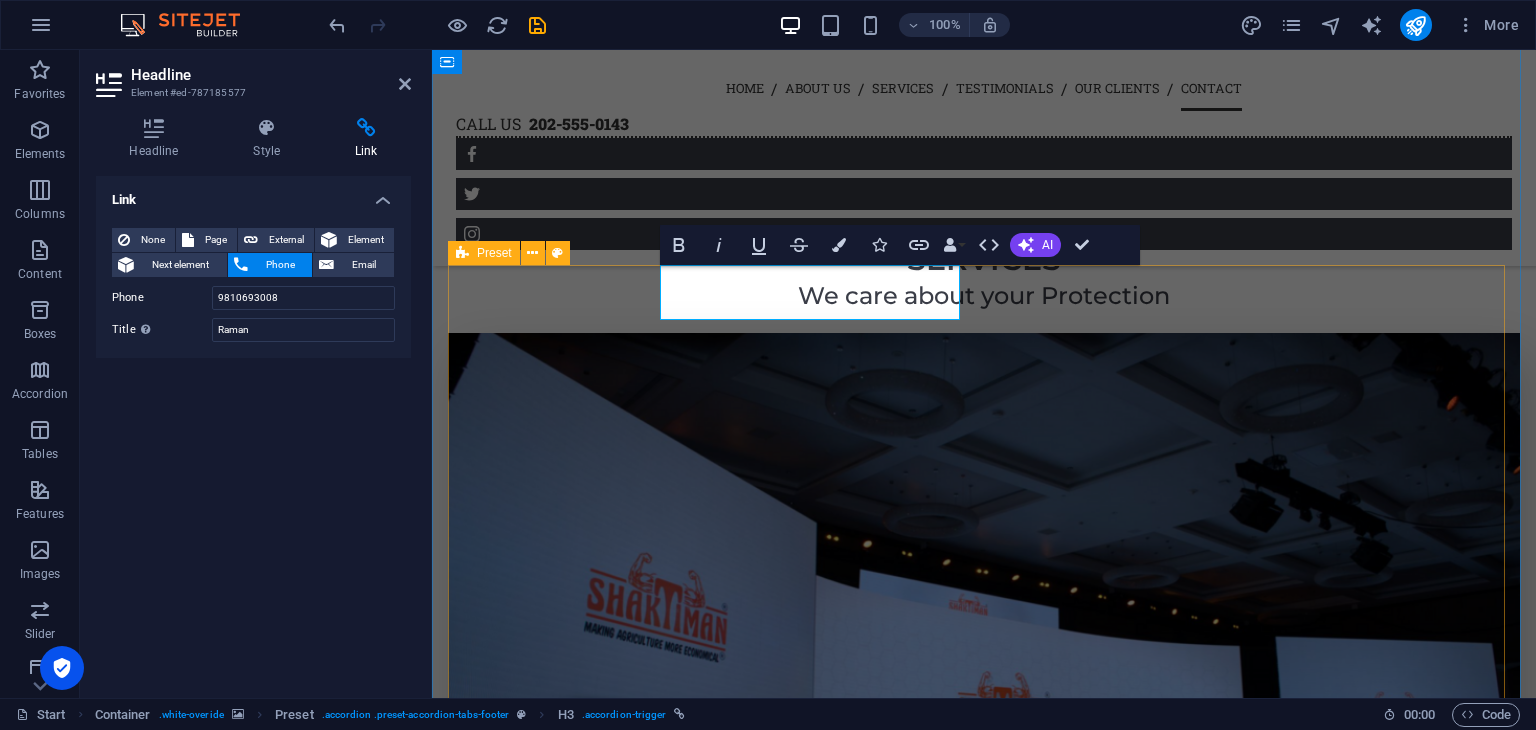 click on "Contact Information Lorem ipsum dolor sit amet, consectetur adipisicing elit. Maiores ipsum repellat minus nihil. [PERSON_NAME], [PERSON_NAME], nam dignissimos ea repudiandae minima voluptatum magni pariatur possimus quia accusamus harum facilis corporis animi nisi. Enim, pariatur, impedit quia repellat harum ipsam laboriosam voluptas dicta illum nisi obcaecati reprehenderit quis placeat recusandae tenetur aperiam. Address Test ,  Test   12345 Phone 12345 E-Mail [EMAIL_ADDRESS] ← Move left → Move right ↑ Move up ↓ Move down + Zoom in - Zoom out Home Jump left by 75% End Jump right by 75% Page Up Jump up by 75% Page Down Jump down by 75% Map Terrain Satellite Labels Keyboard shortcuts Map Data Map data ©2025 Map data ©2025 200 m  Click to toggle between metric and imperial units Terms Report a map error Send us a message! Leave us a message and we will get back to you!   I have read and understand the privacy policy. Unreadable? Regenerate Send Message Legal Notice  |  Privacy" at bounding box center [984, 11618] 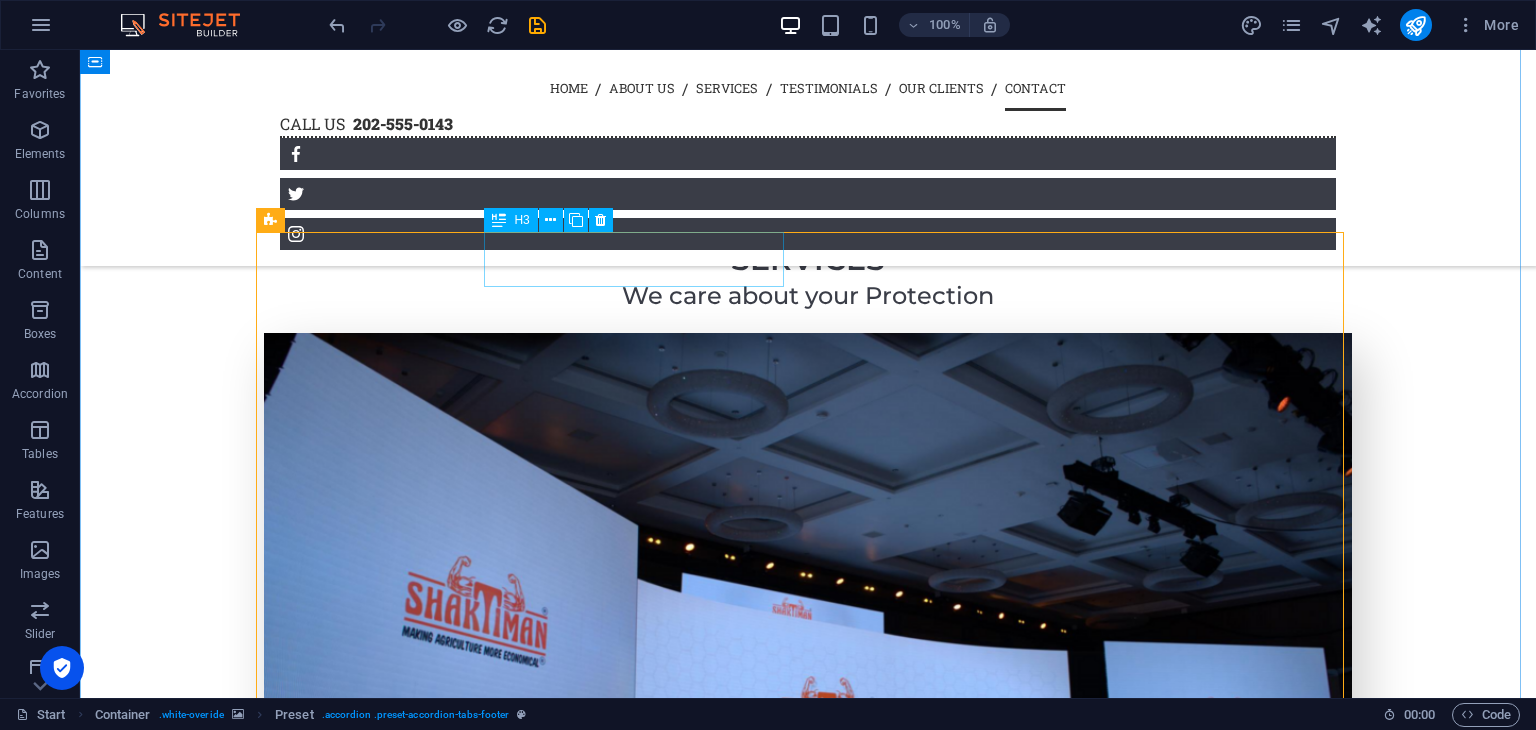 click on "Contact Information" at bounding box center [309, 11672] 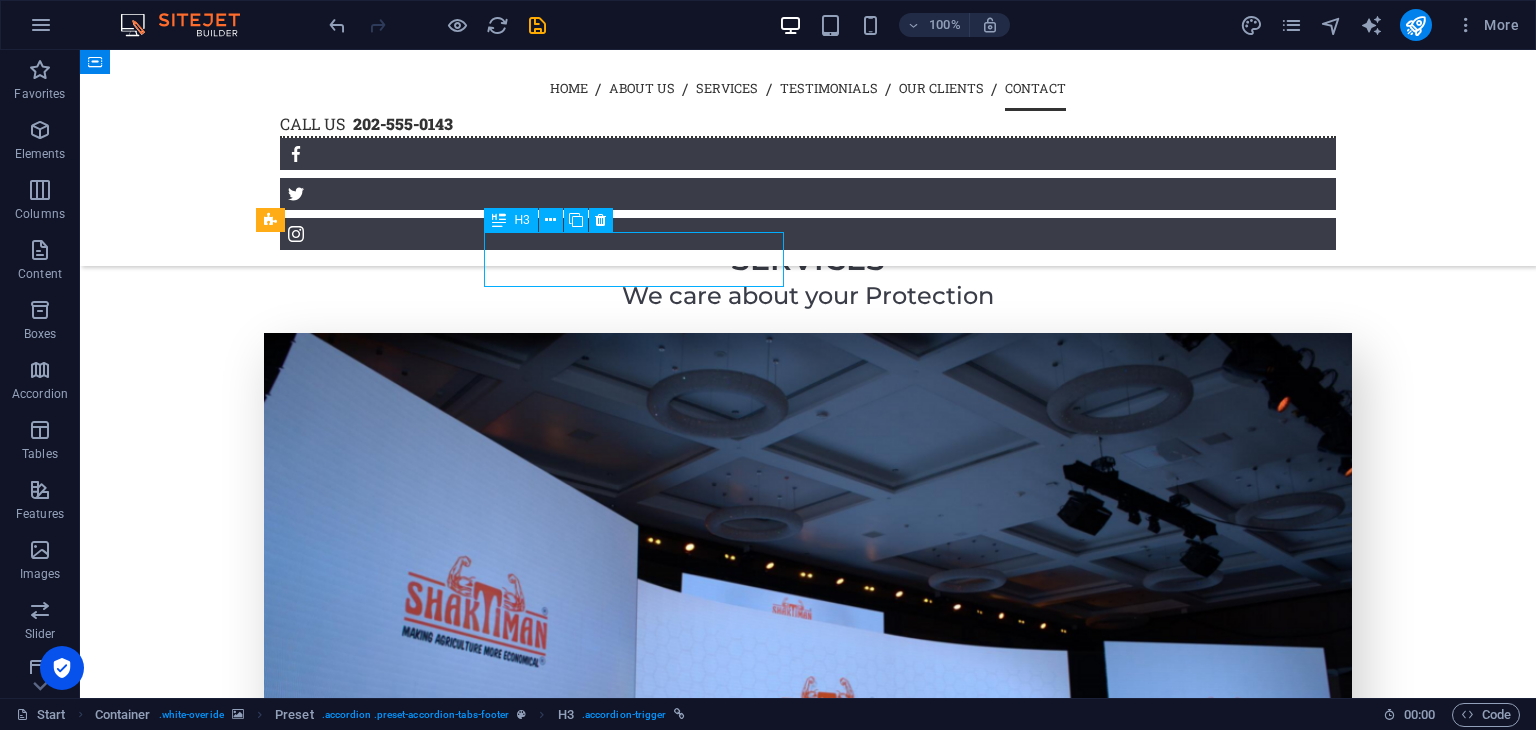 click on "Contact Information" at bounding box center (309, 11672) 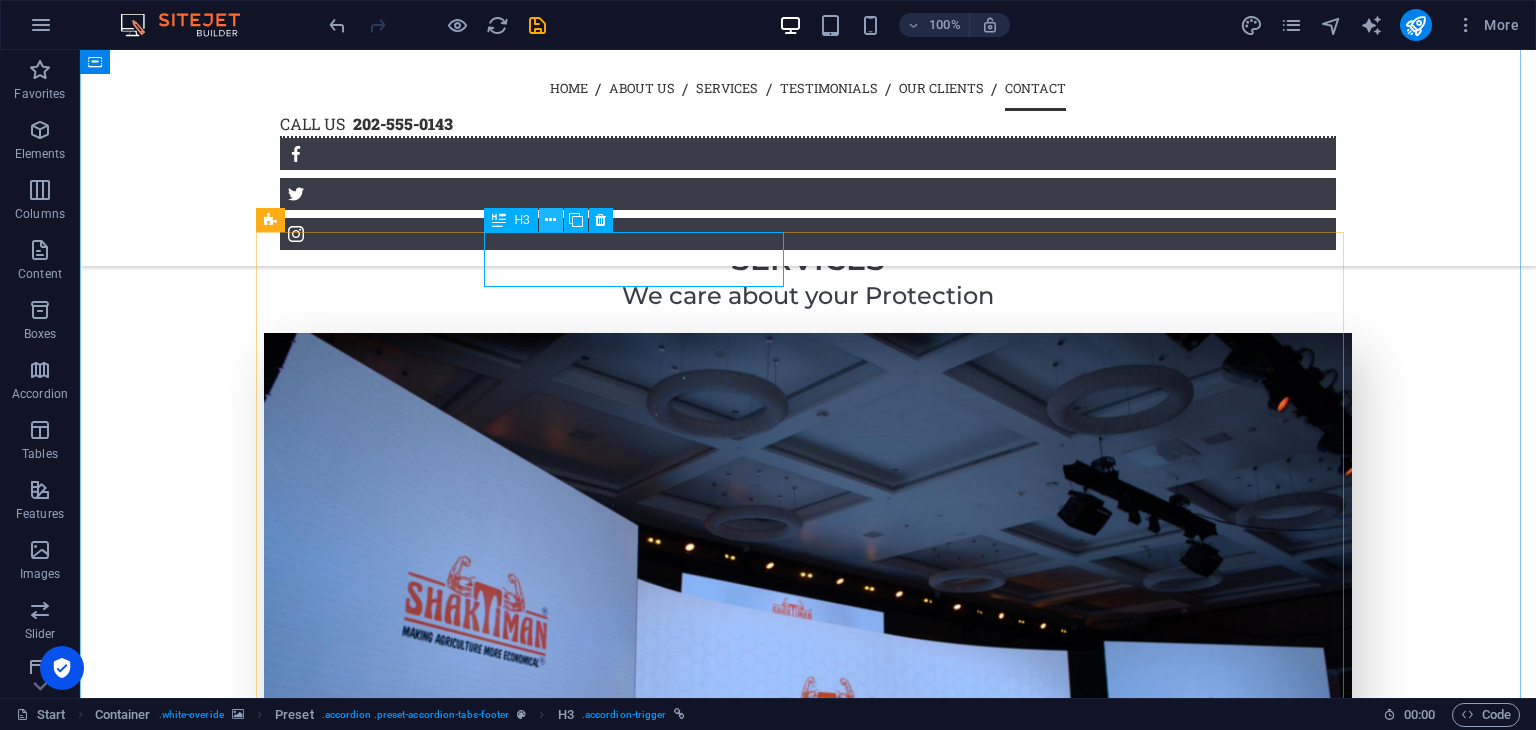 click at bounding box center (550, 220) 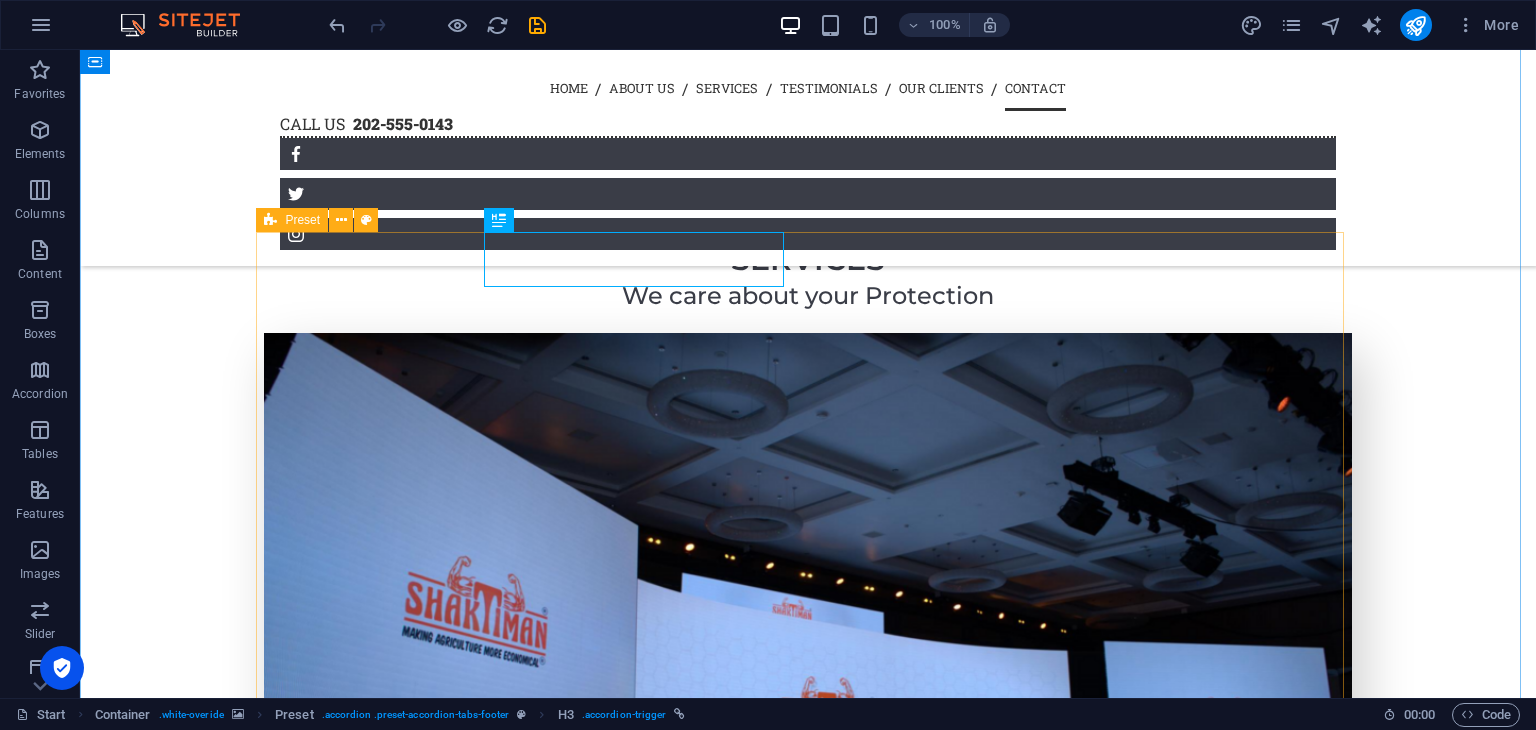 click on "Contact Information Lorem ipsum dolor sit amet, consectetur adipisicing elit. Maiores ipsum repellat minus nihil. [PERSON_NAME], [PERSON_NAME], nam dignissimos ea repudiandae minima voluptatum magni pariatur possimus quia accusamus harum facilis corporis animi nisi. Enim, pariatur, impedit quia repellat harum ipsam laboriosam voluptas dicta illum nisi obcaecati reprehenderit quis placeat recusandae tenetur aperiam. Address Test ,  Test   12345 Phone 12345 E-Mail [EMAIL_ADDRESS] ← Move left → Move right ↑ Move up ↓ Move down + Zoom in - Zoom out Home Jump left by 75% End Jump right by 75% Page Up Jump up by 75% Page Down Jump down by 75% Map Terrain Satellite Labels Keyboard shortcuts Map Data Map data ©2025 Map data ©2025 200 m  Click to toggle between metric and imperial units Terms Report a map error Send us a message! Leave us a message and we will get back to you!   I have read and understand the privacy policy. Unreadable? Regenerate Send Message Legal Notice  |  Privacy" at bounding box center [808, 11672] 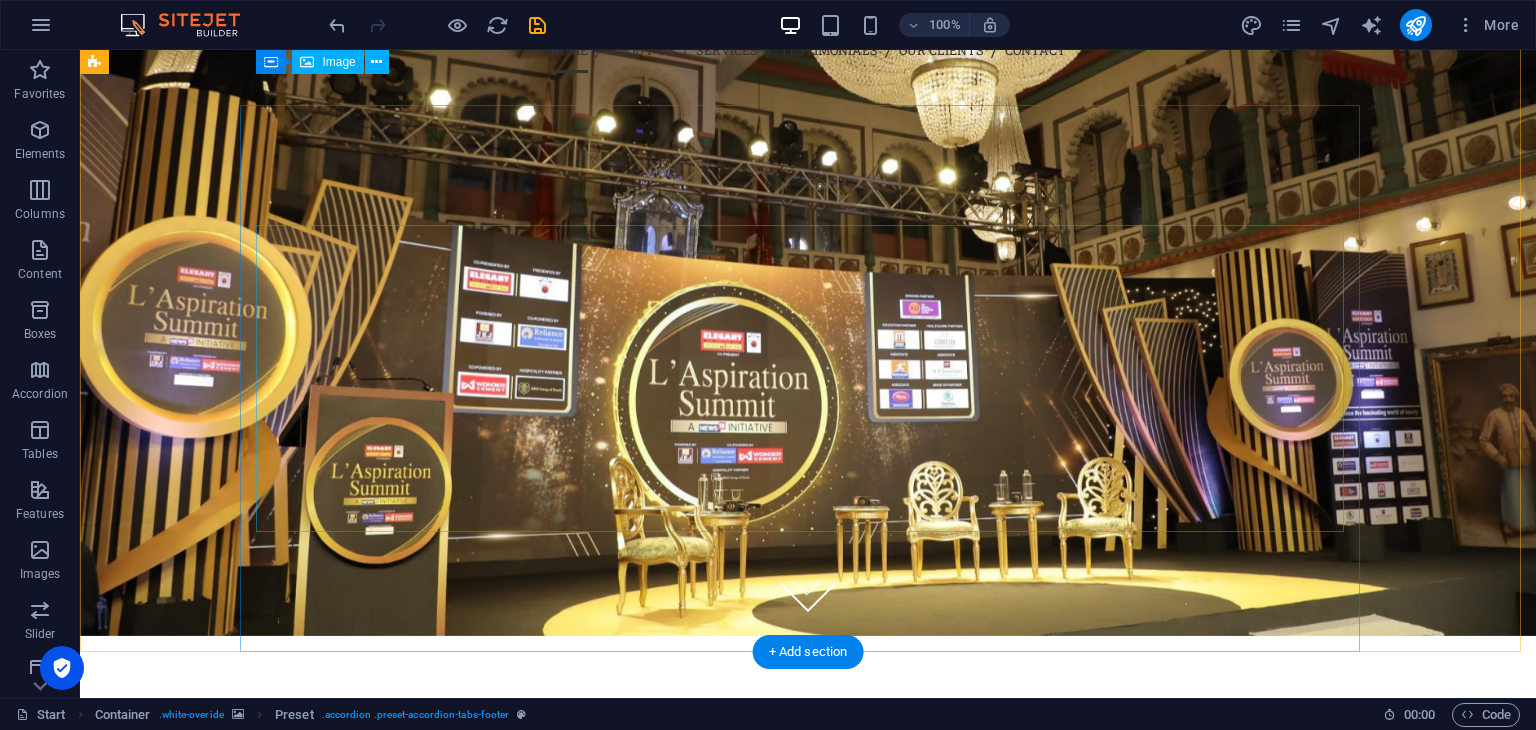 scroll, scrollTop: 0, scrollLeft: 0, axis: both 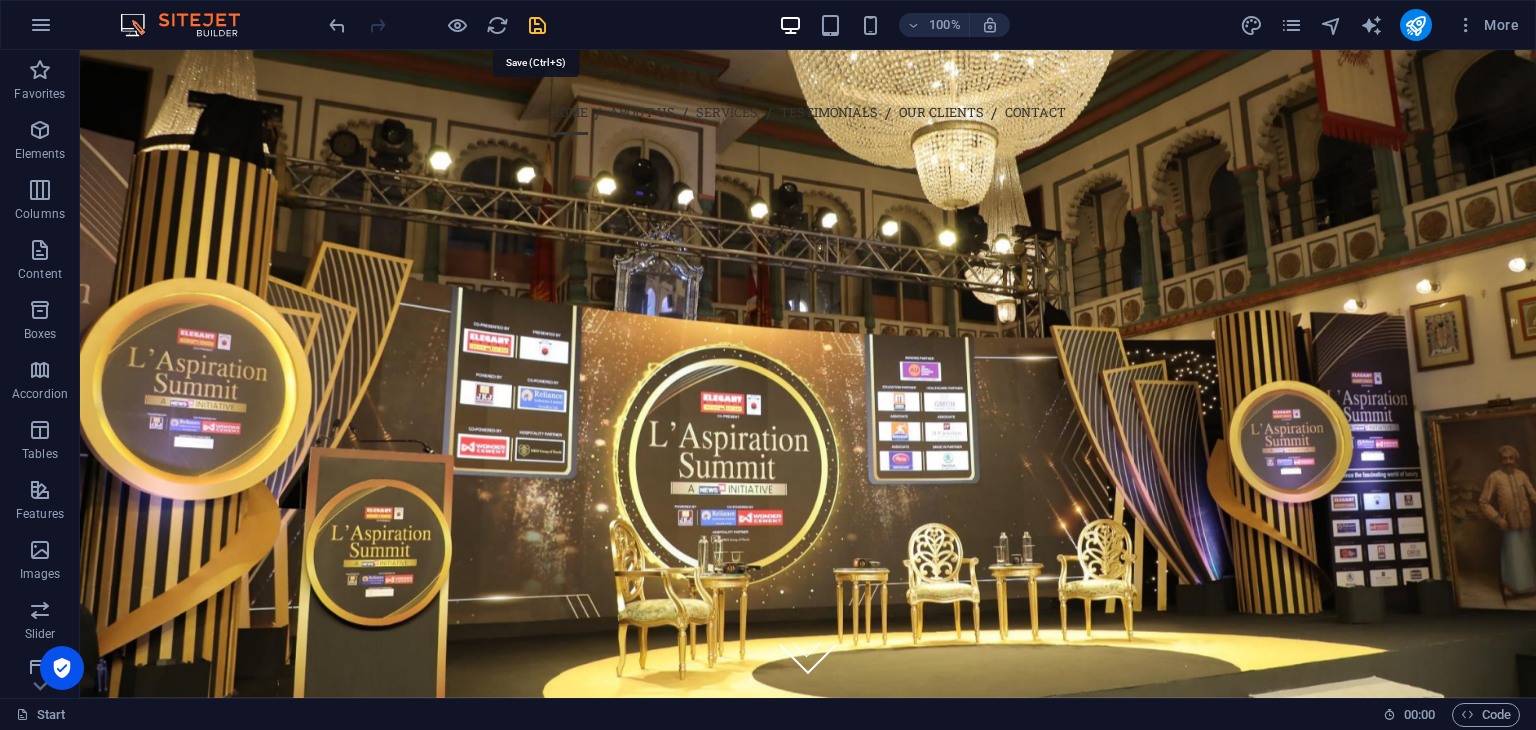 click at bounding box center [537, 25] 